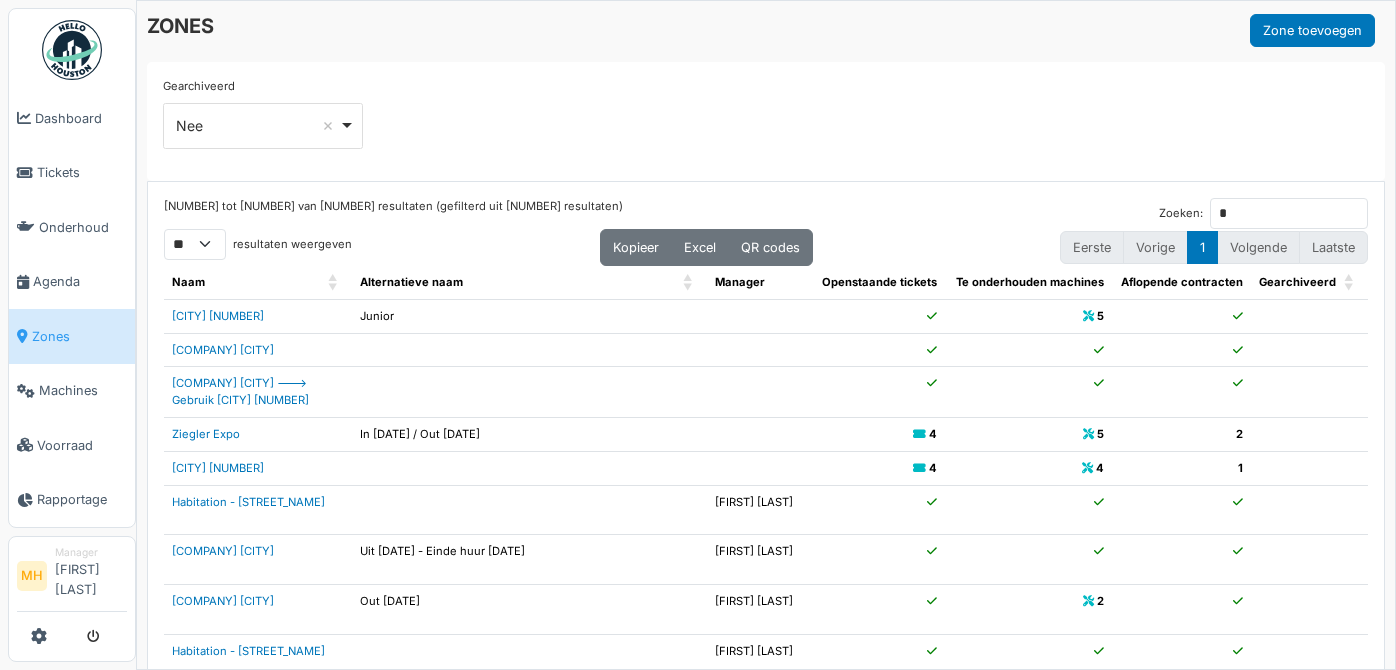 scroll, scrollTop: 0, scrollLeft: 0, axis: both 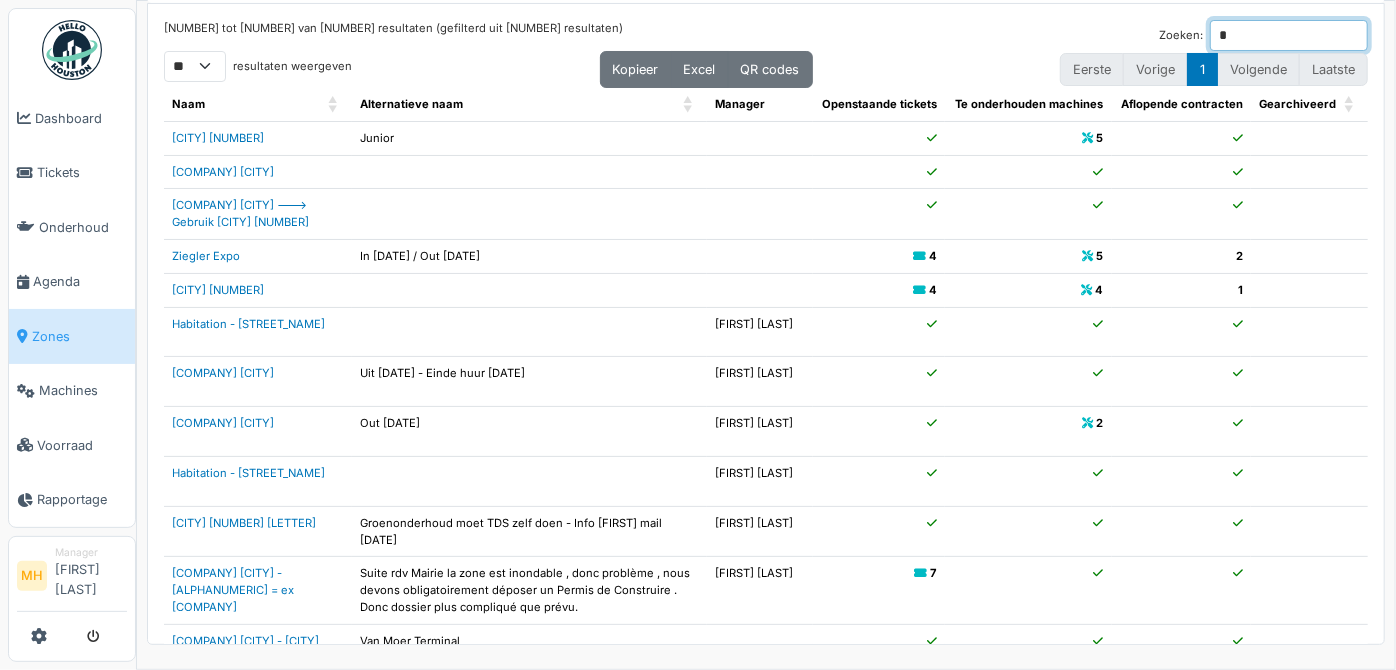 click on "*" at bounding box center [1289, 35] 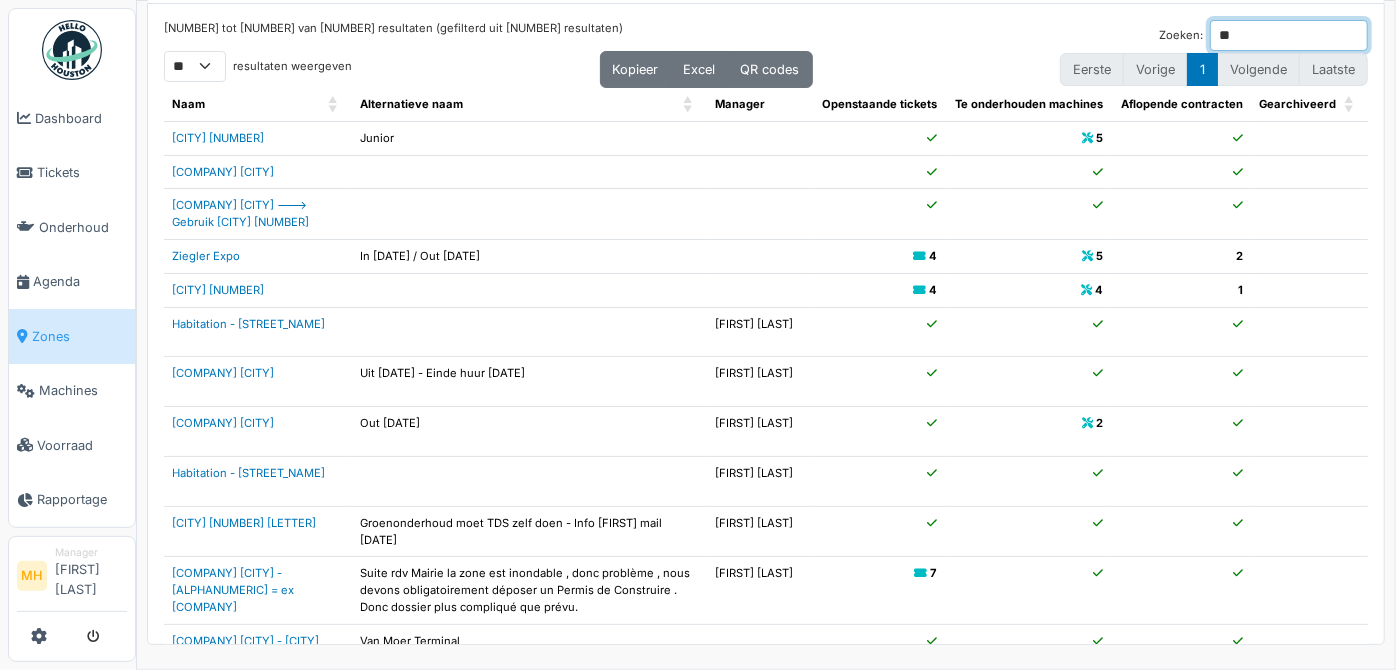 type on "**" 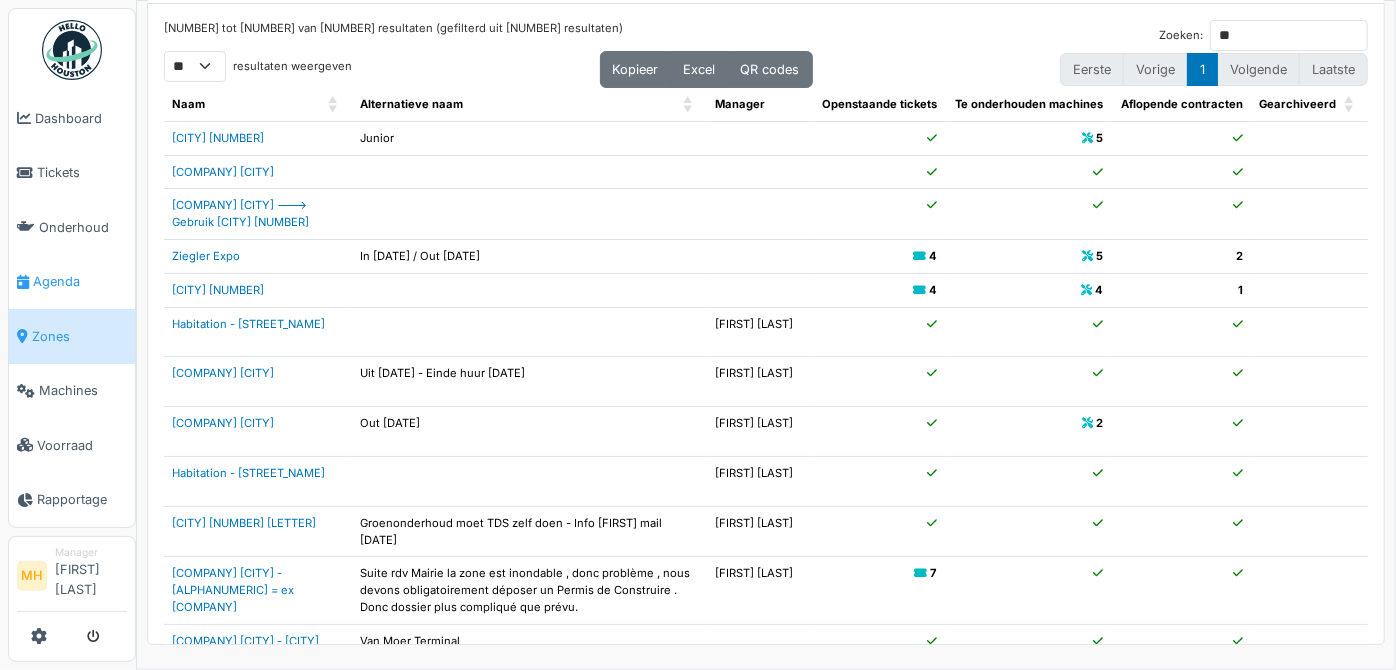 click on "Agenda" at bounding box center (80, 281) 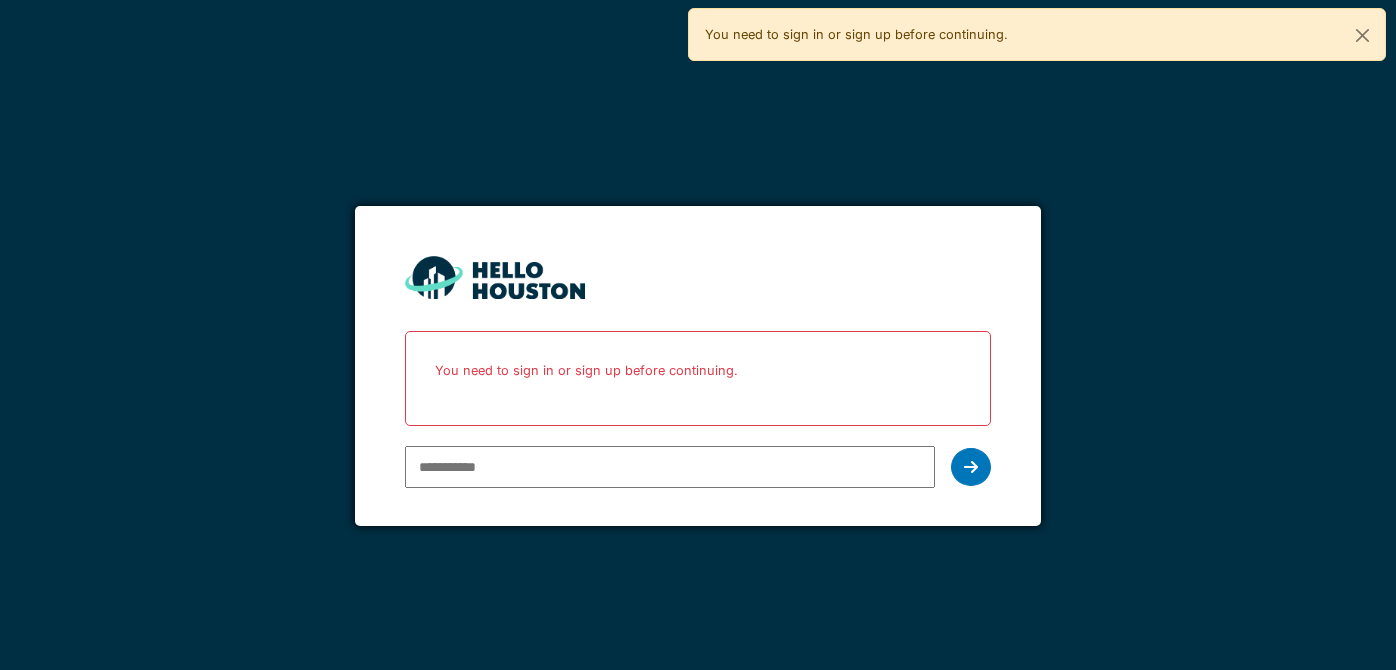 scroll, scrollTop: 0, scrollLeft: 0, axis: both 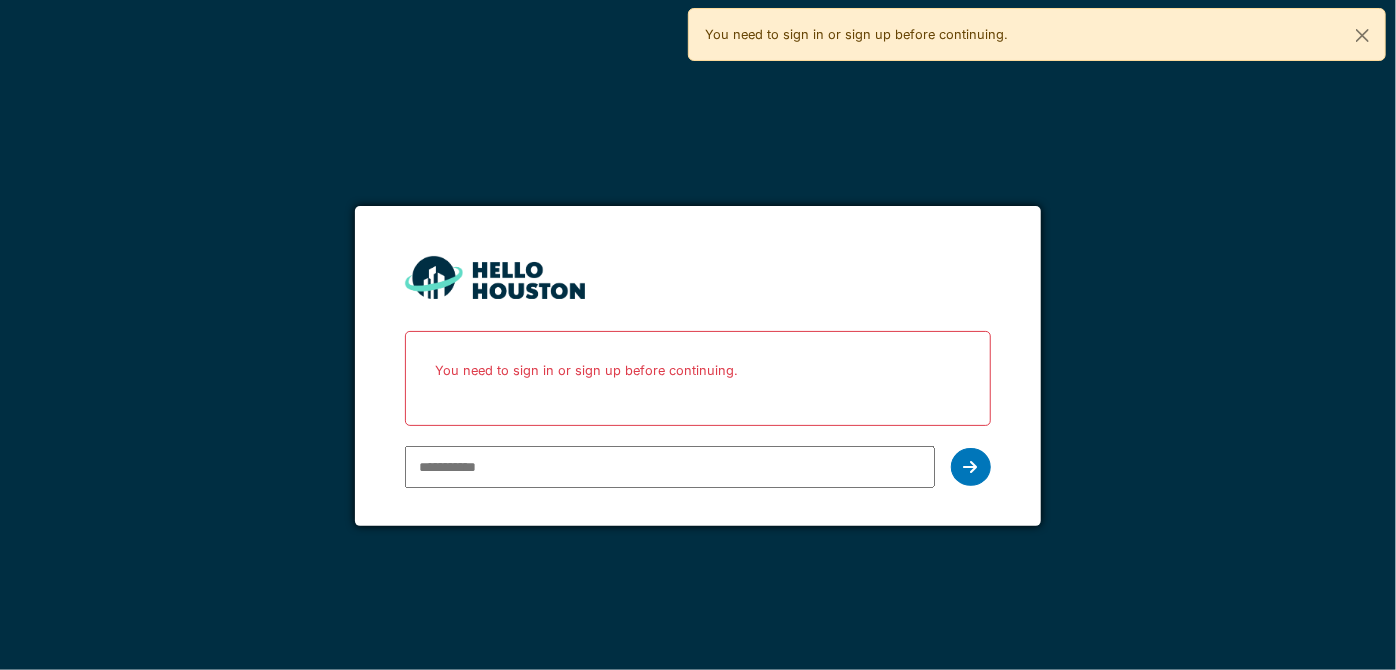 type on "**********" 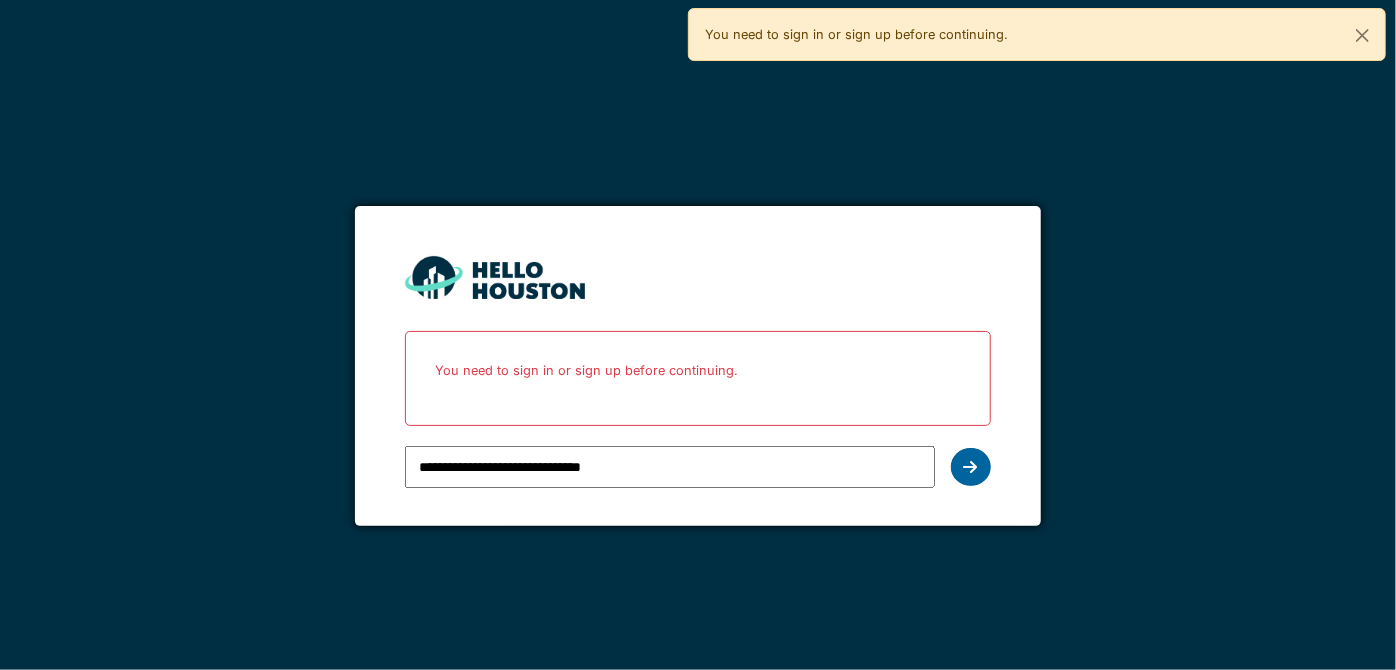 click at bounding box center (971, 467) 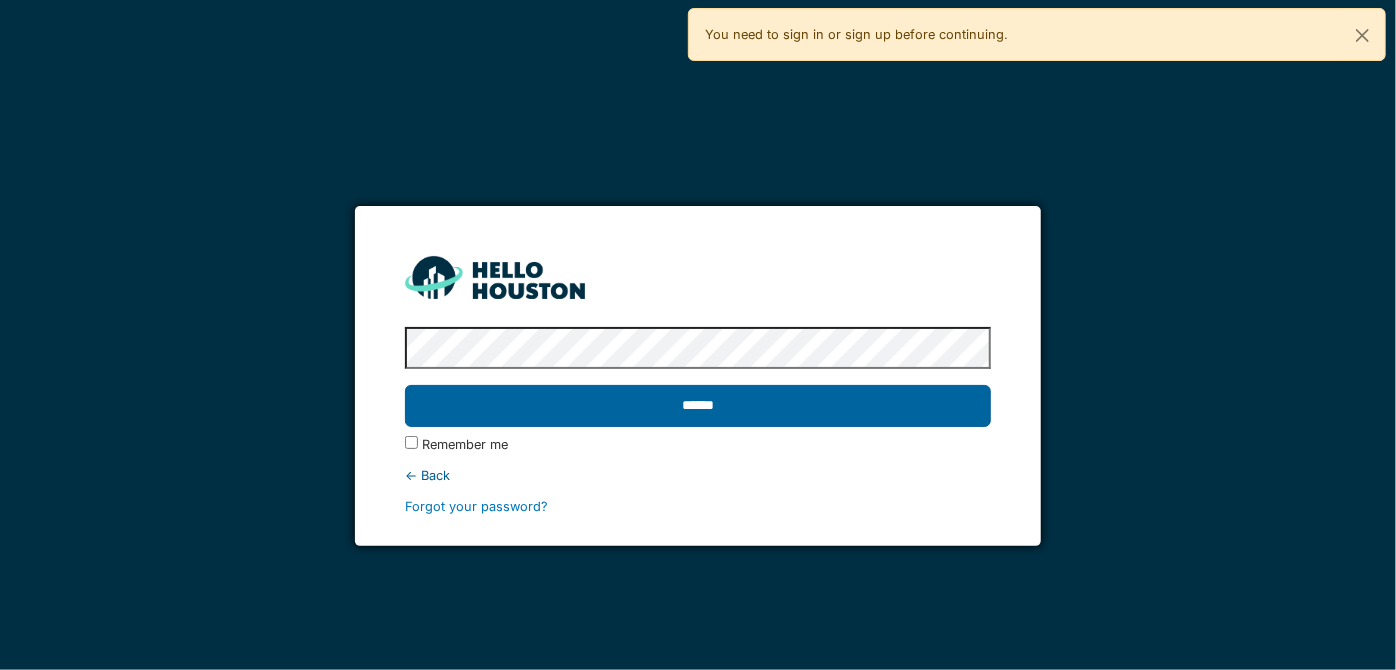 click on "******" at bounding box center (697, 406) 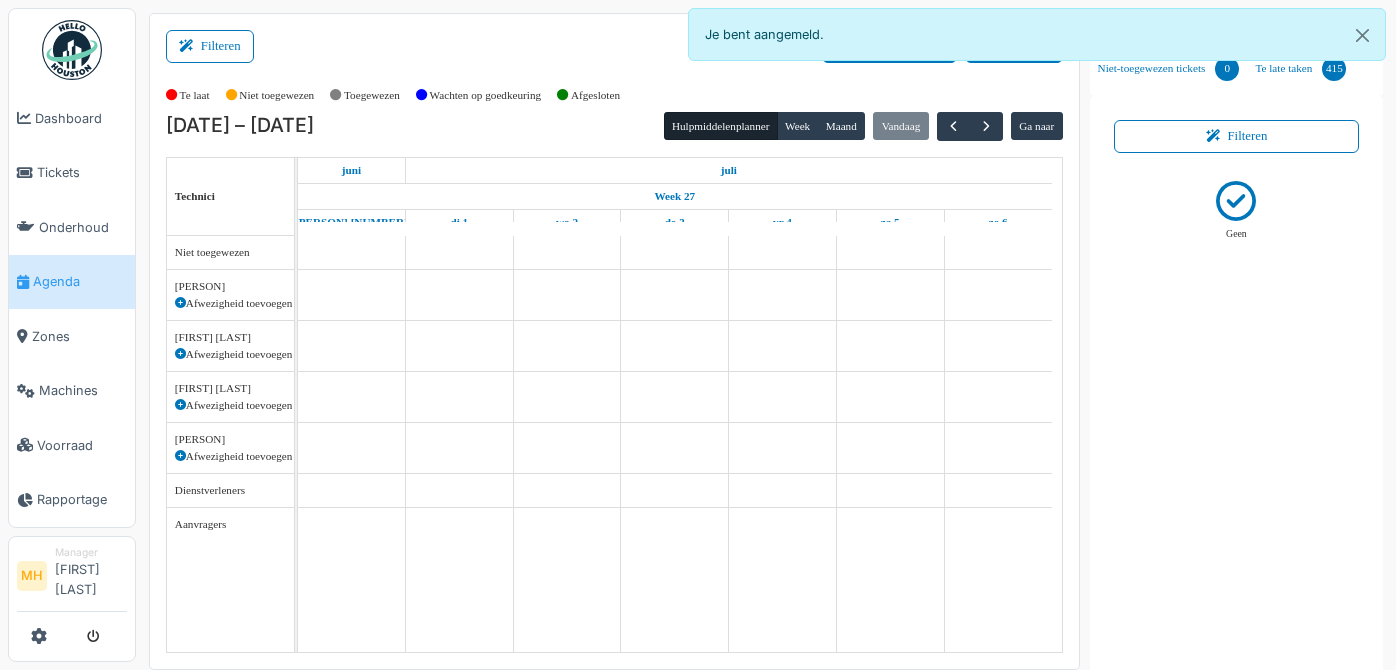 scroll, scrollTop: 0, scrollLeft: 0, axis: both 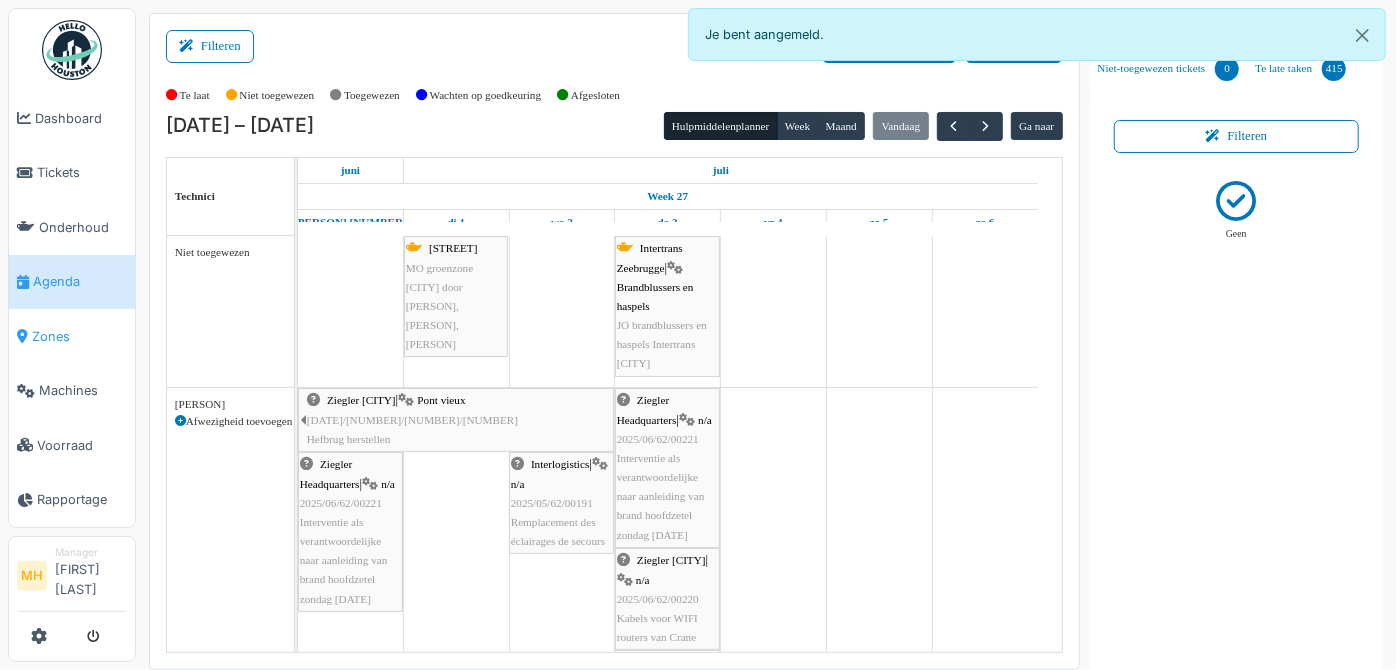 click on "Zones" at bounding box center [79, 336] 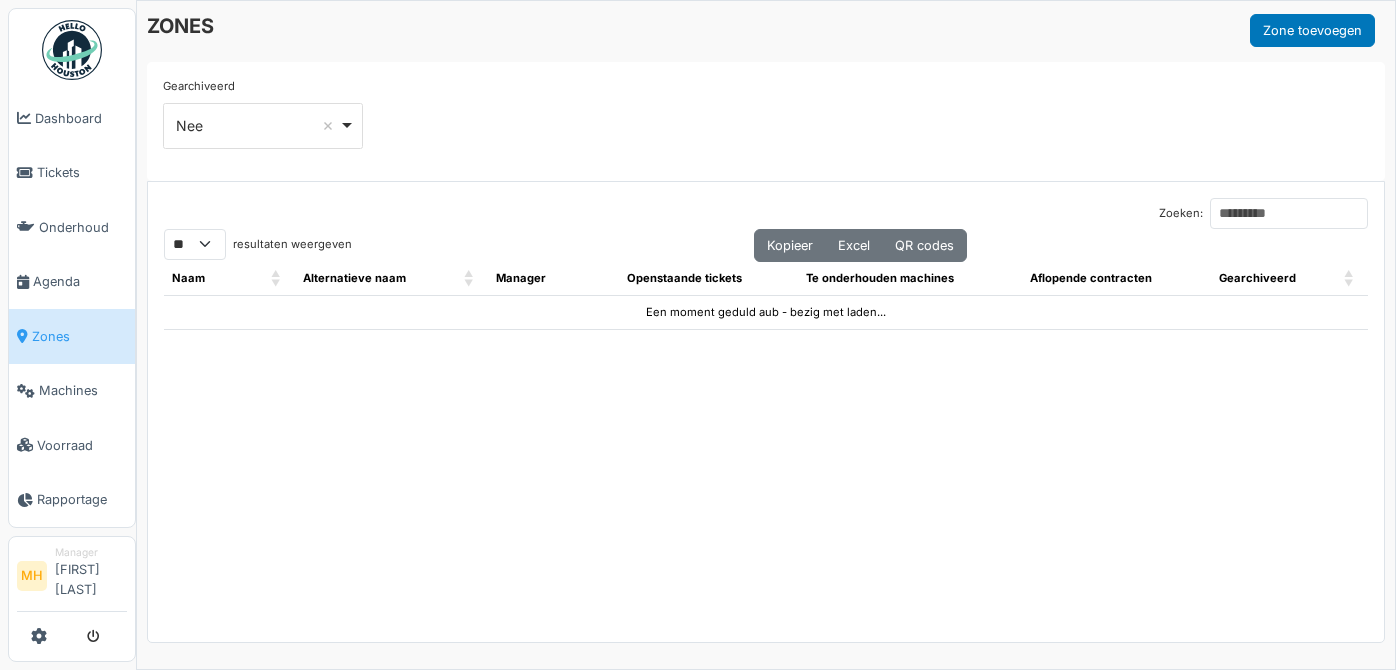 scroll, scrollTop: 0, scrollLeft: 0, axis: both 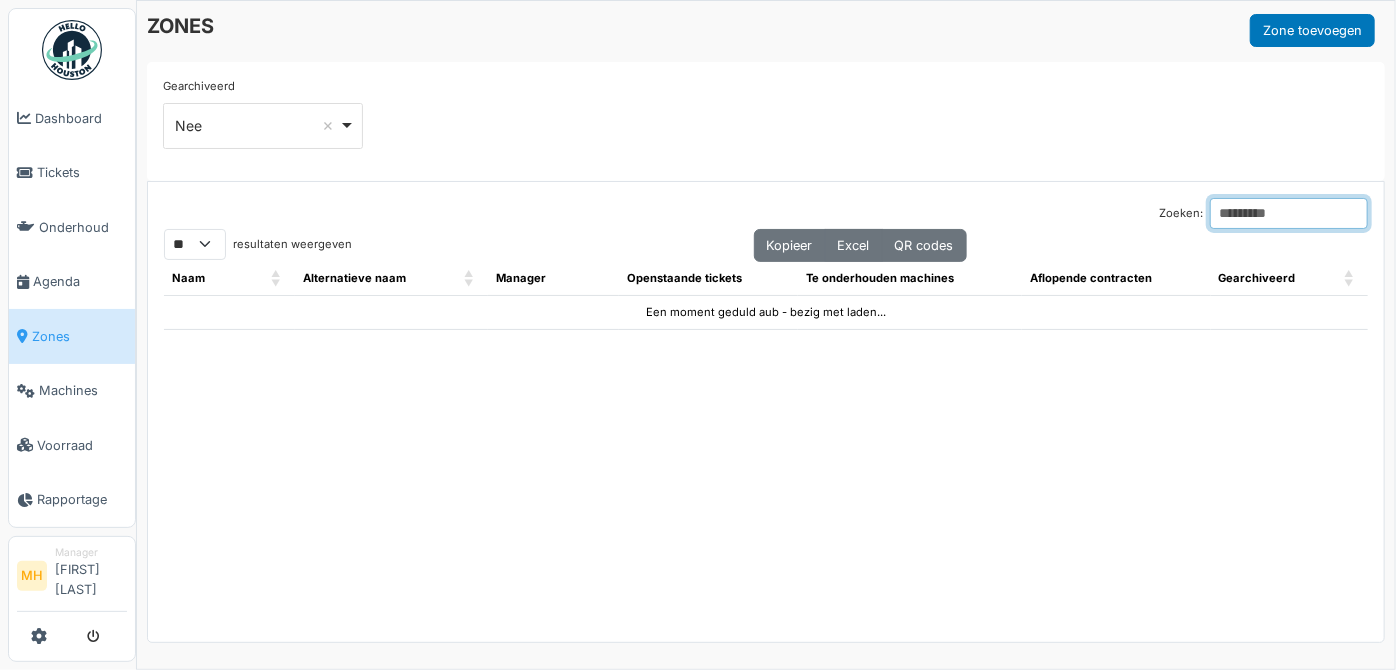 click on "Zoeken:" at bounding box center [1289, 213] 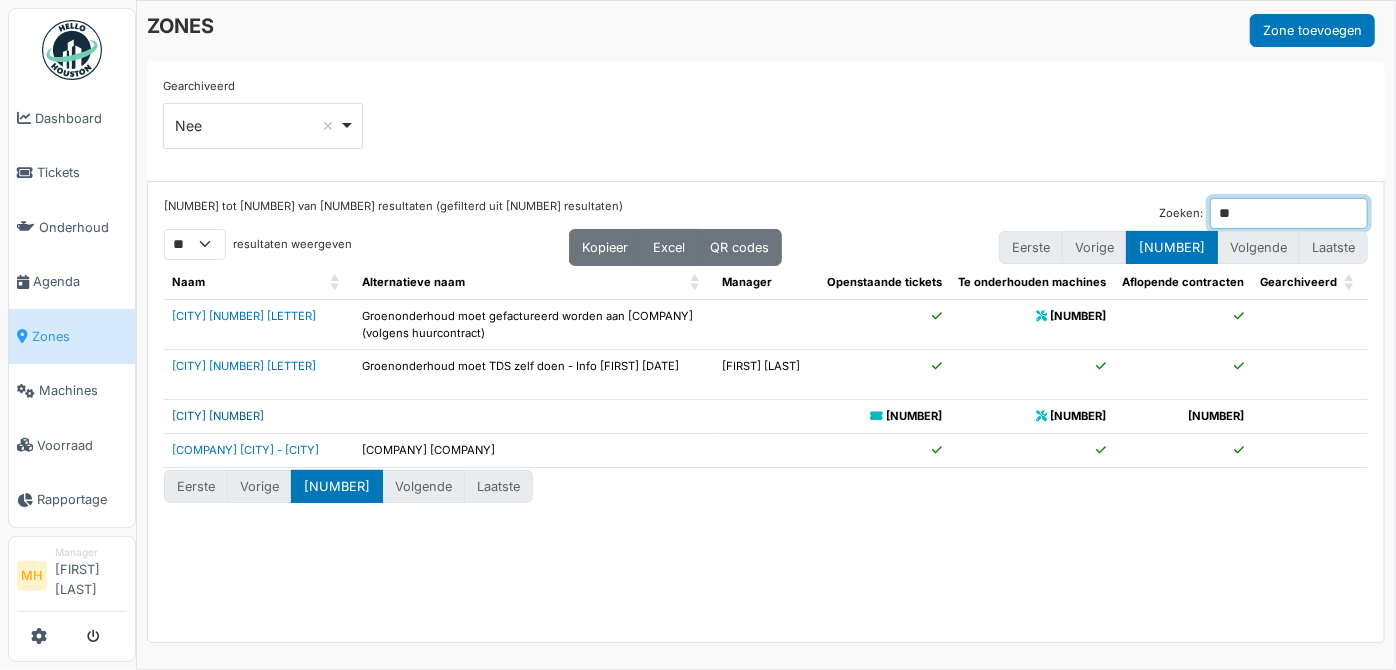 type on "**" 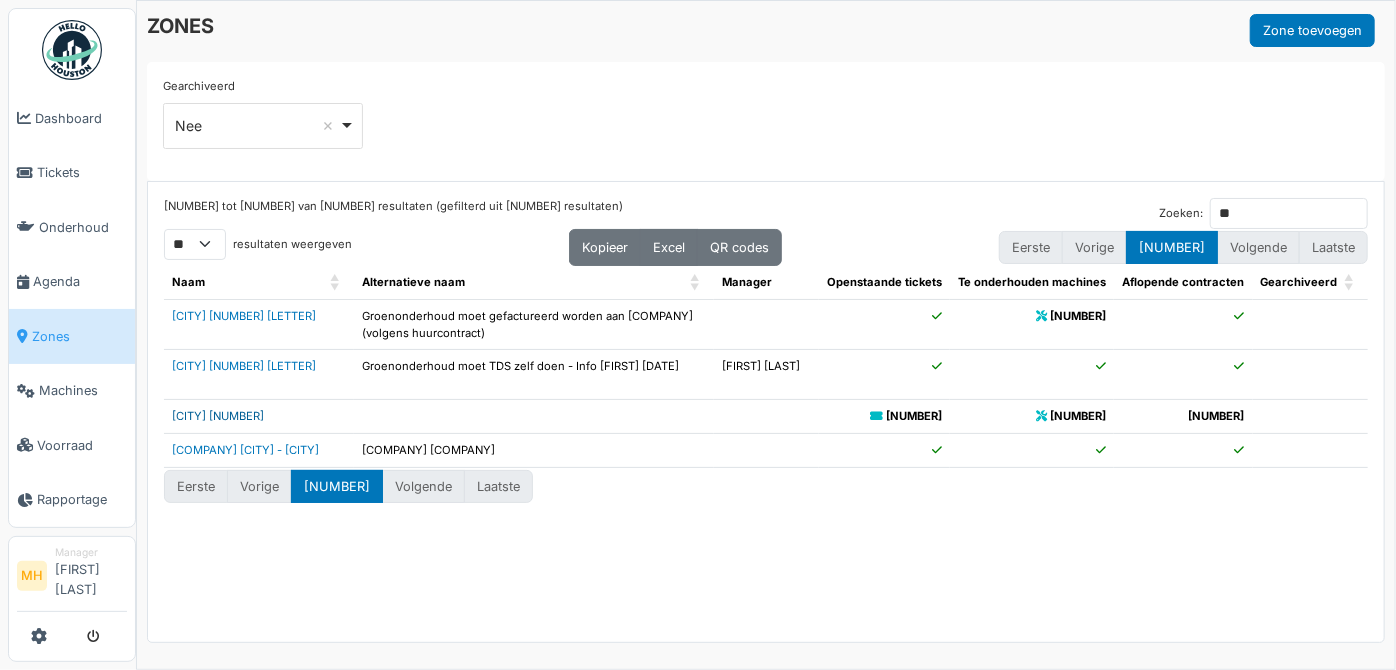 click on "[CITY] [NUMBER]" at bounding box center (218, 416) 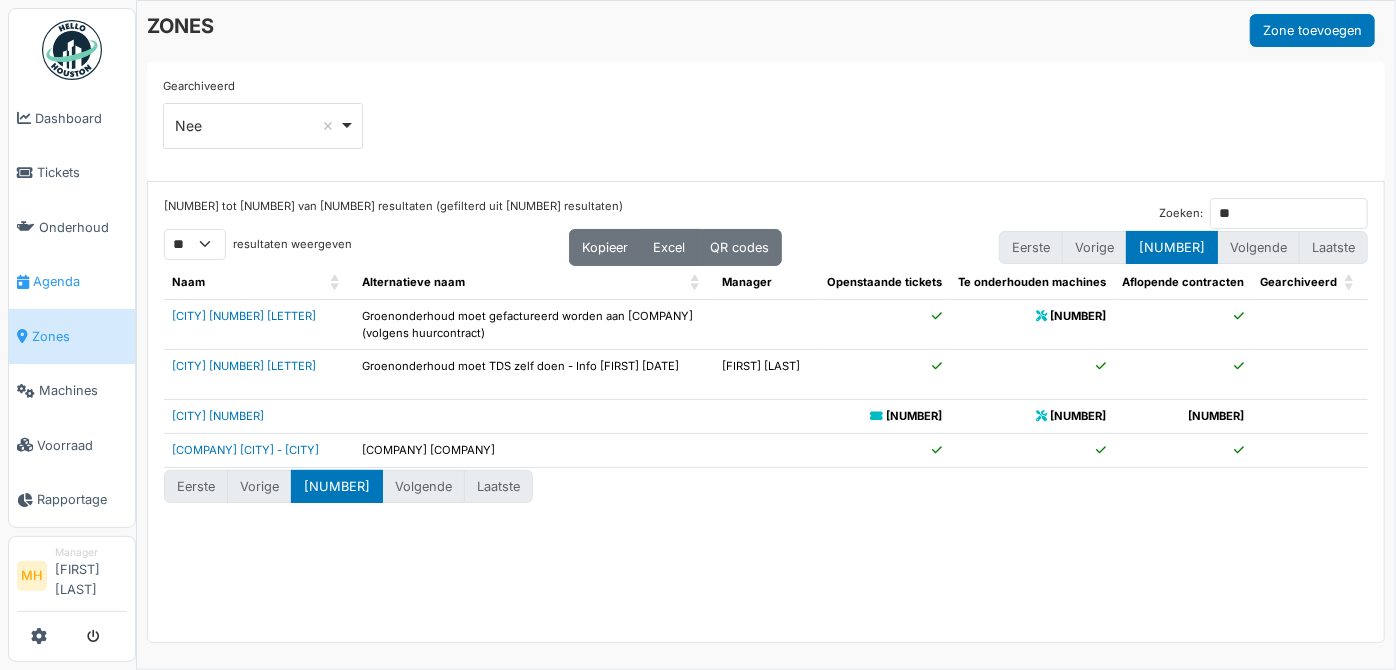 click on "Agenda" at bounding box center (80, 281) 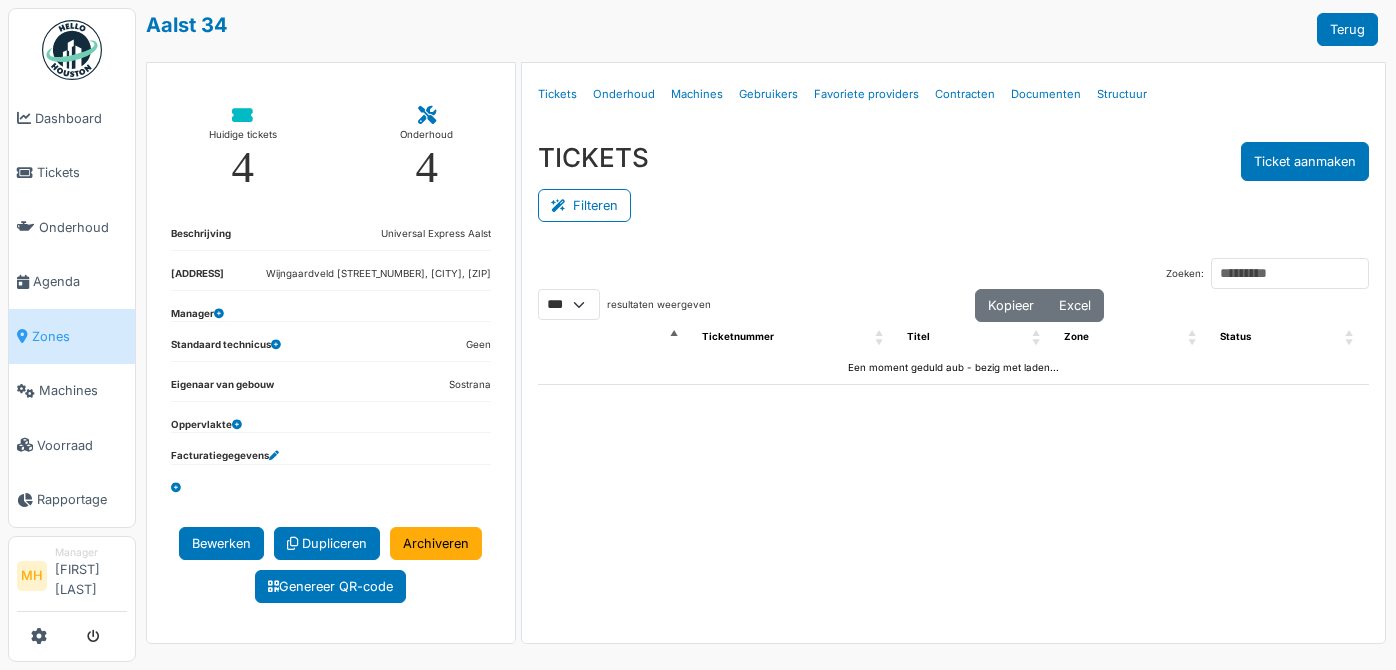 scroll, scrollTop: 0, scrollLeft: 0, axis: both 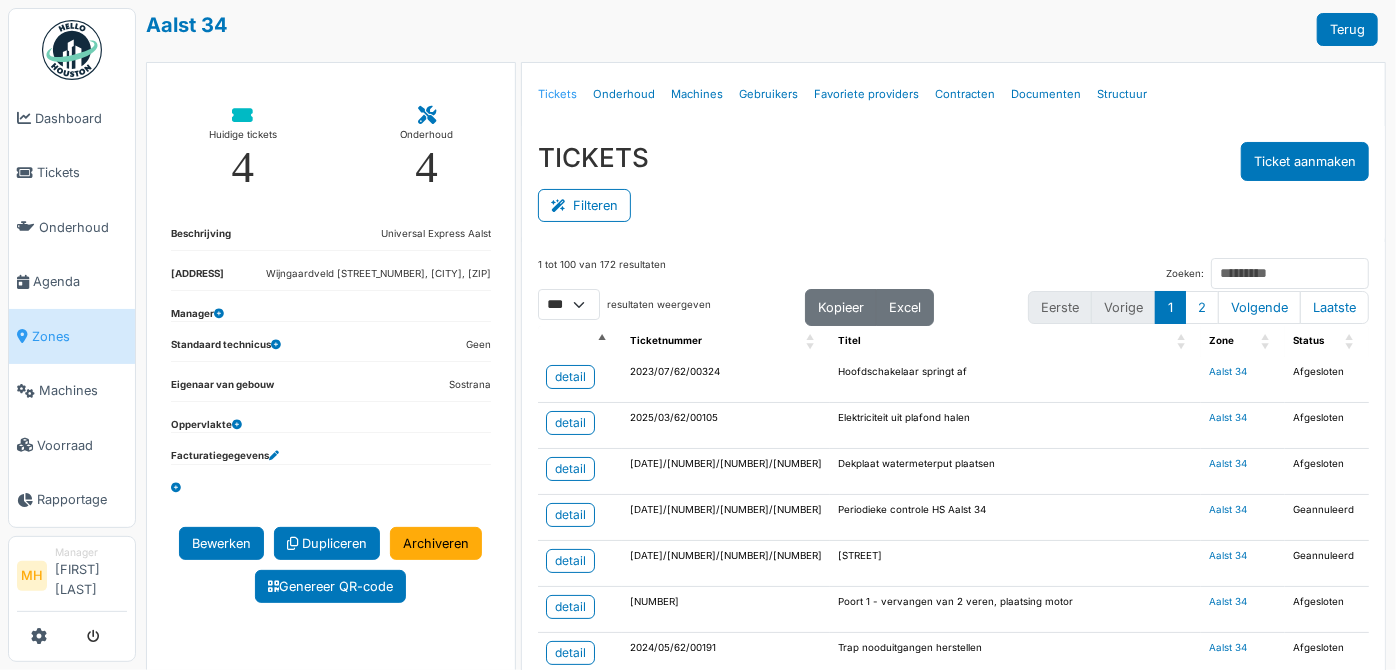 click on "Tickets" at bounding box center (557, 94) 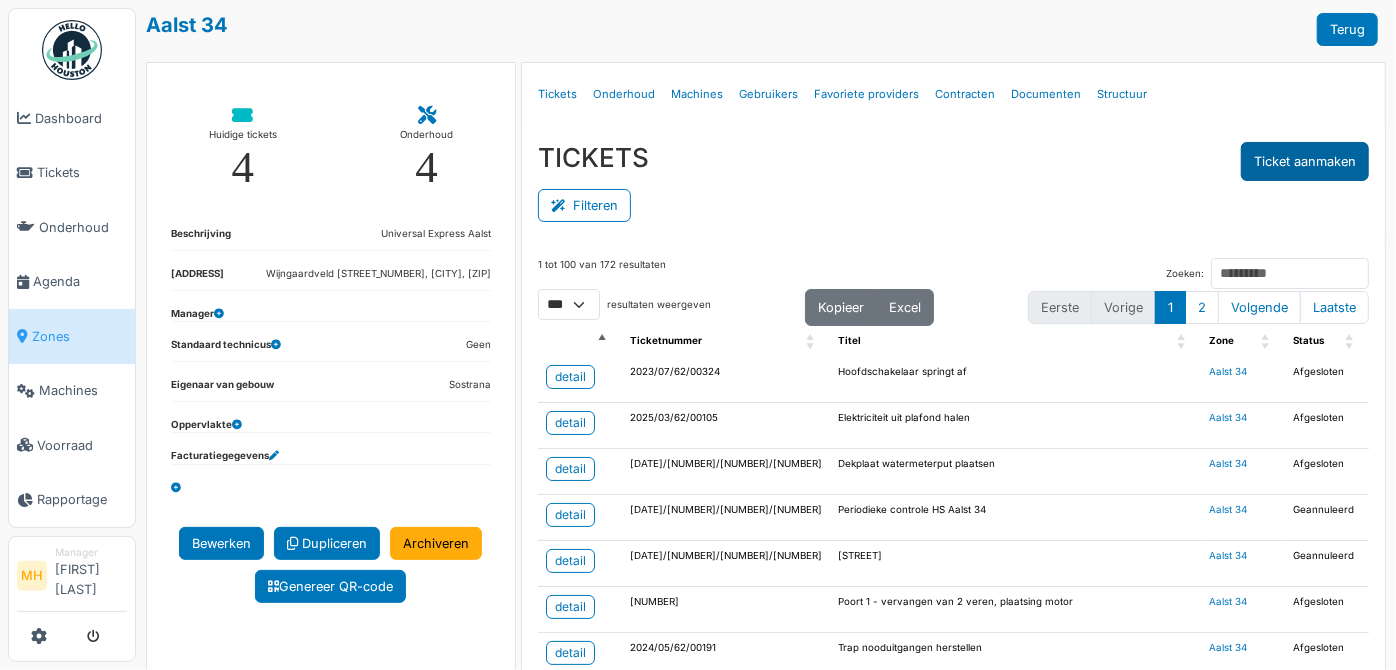 click on "Ticket aanmaken" at bounding box center [1305, 161] 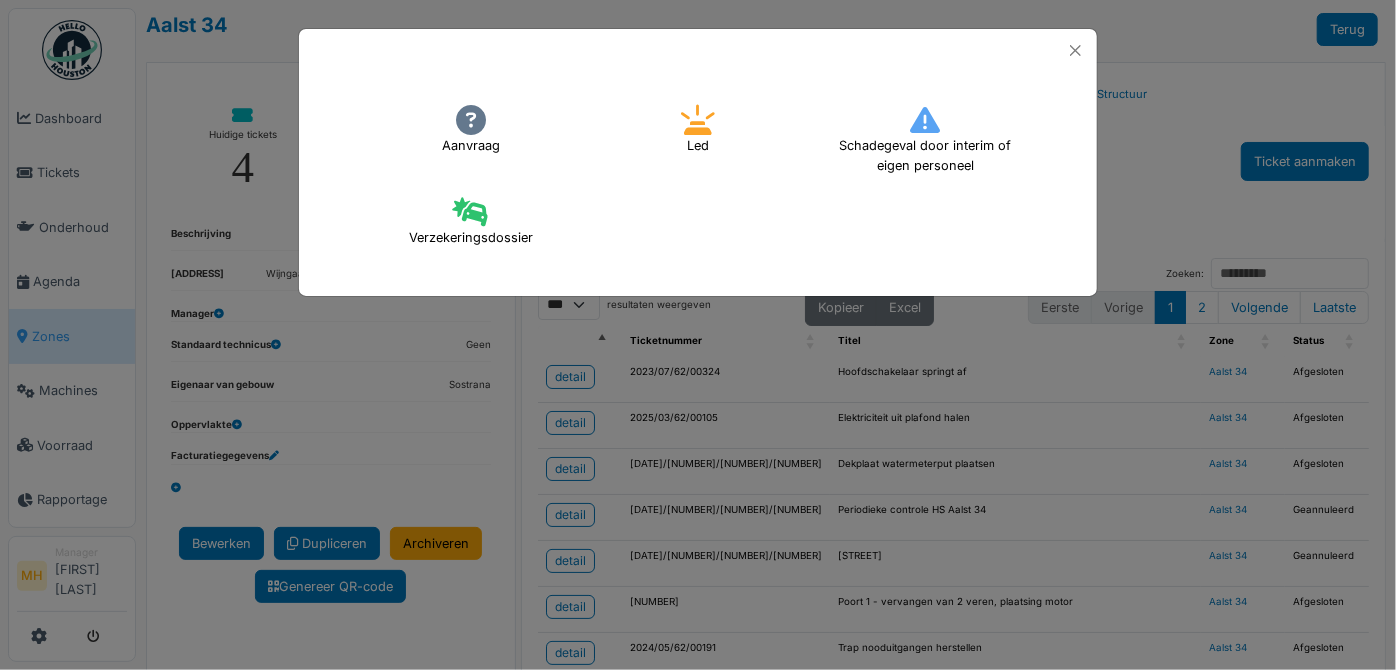 click at bounding box center [471, 120] 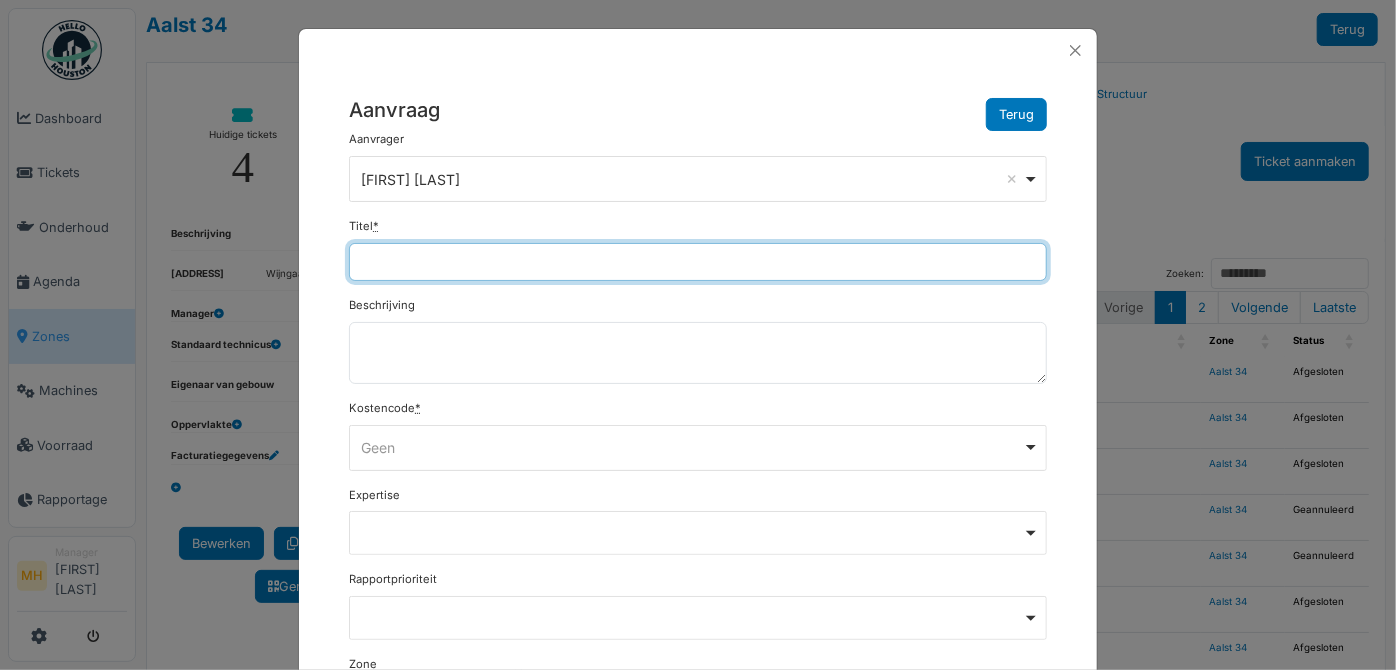 click on "Titel  *" at bounding box center [698, 262] 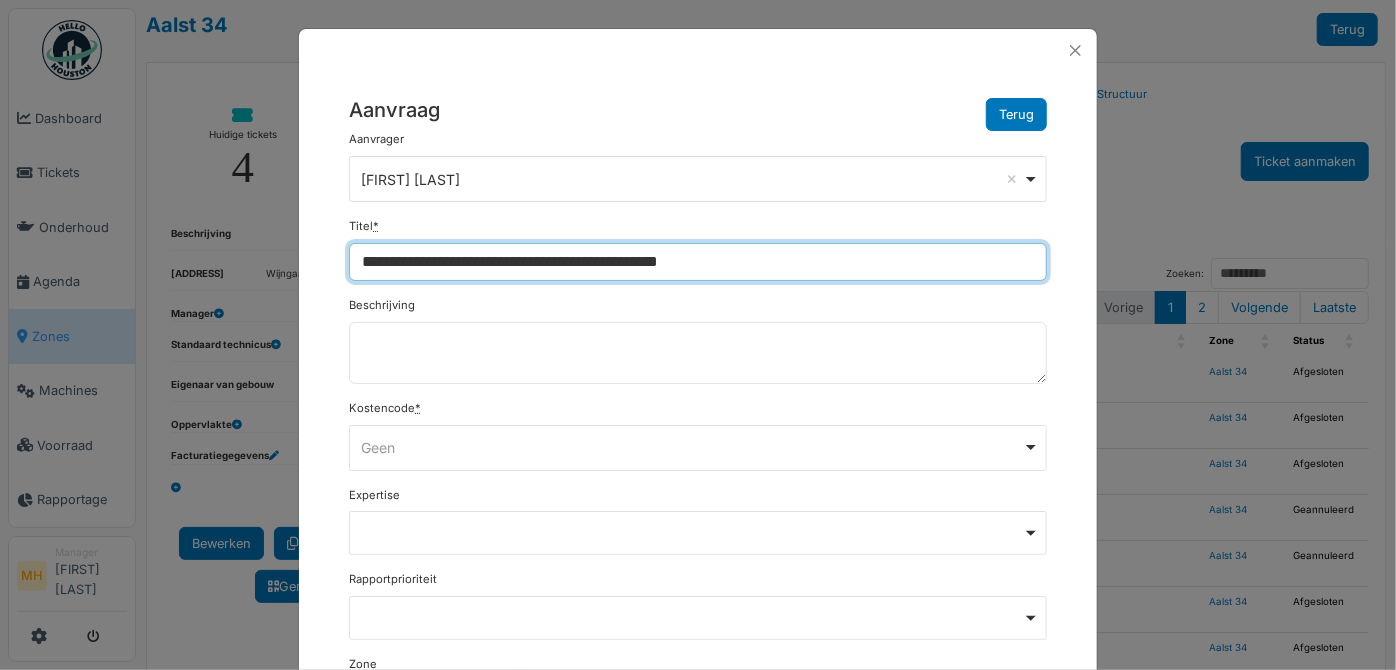 type on "**********" 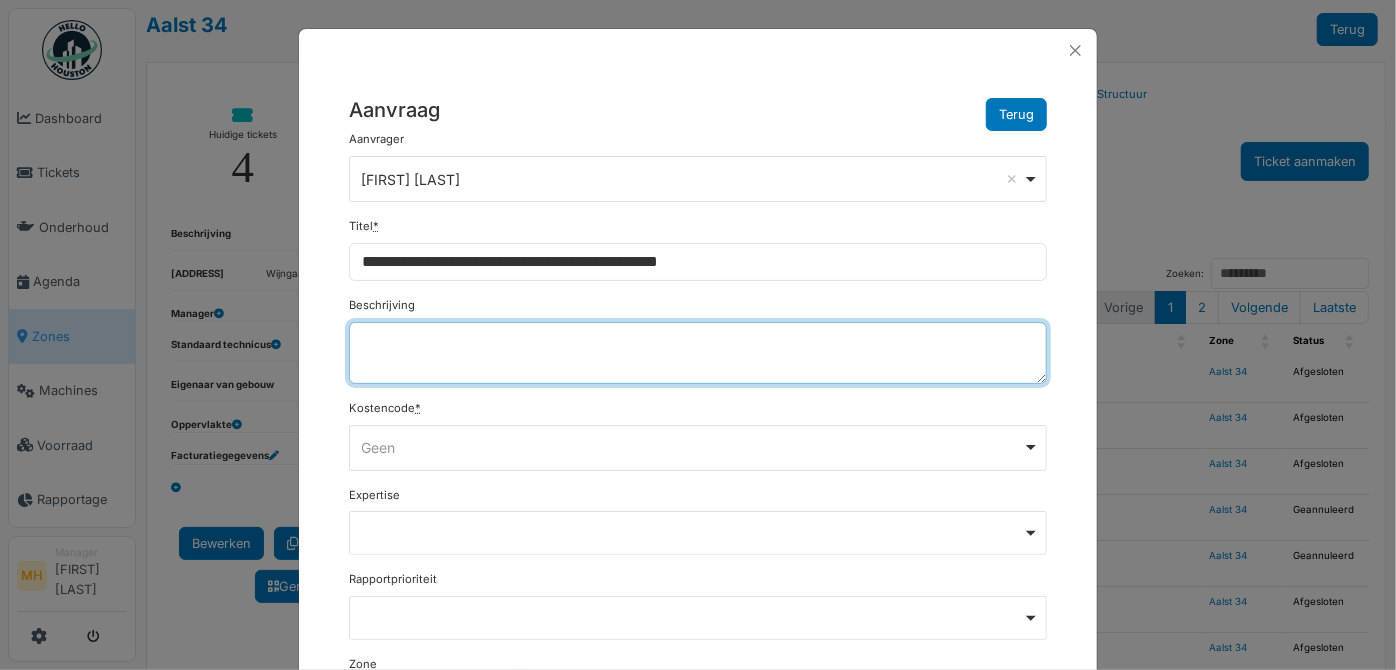 click on "Beschrijving" at bounding box center (698, 353) 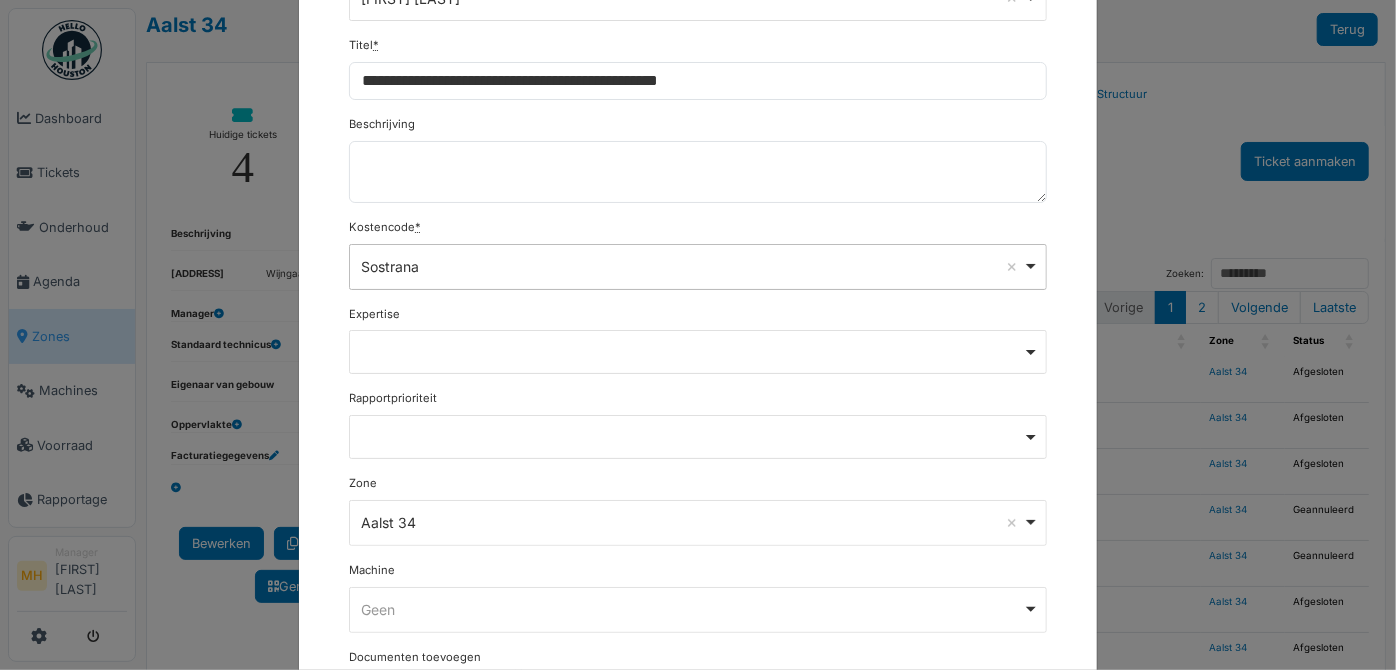 click on "Remove item" at bounding box center [698, 351] 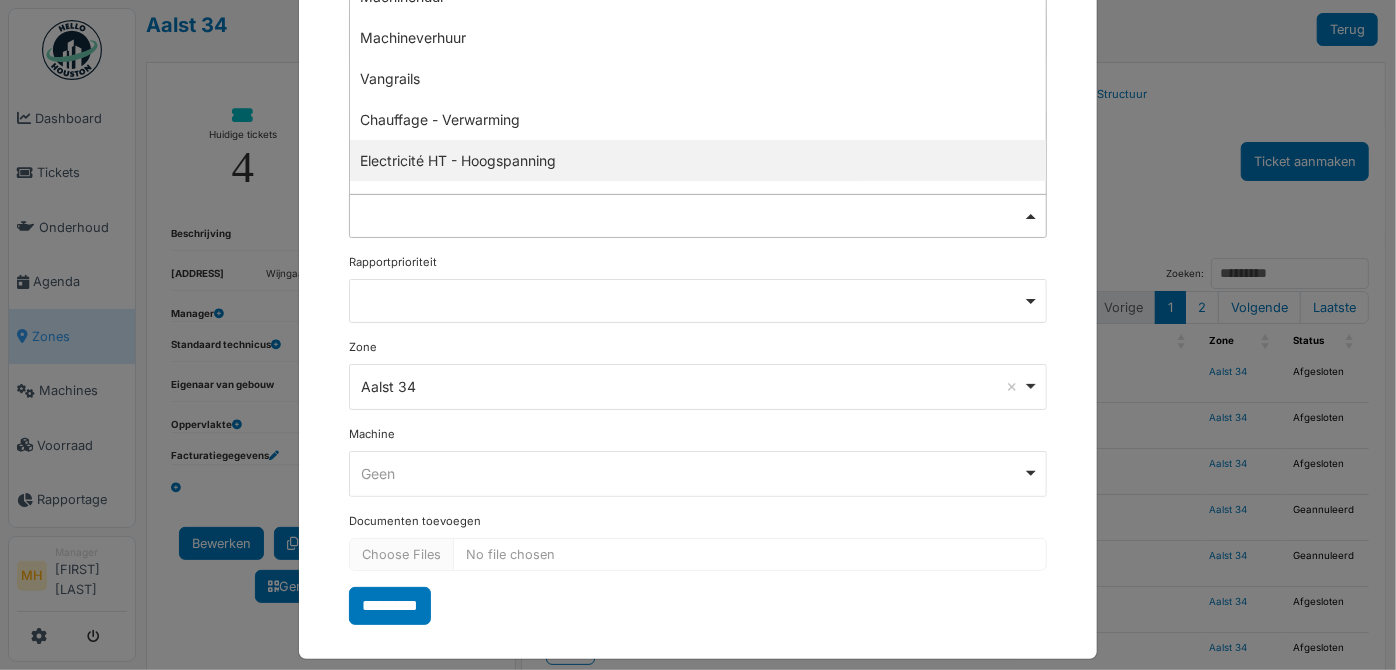scroll, scrollTop: 328, scrollLeft: 0, axis: vertical 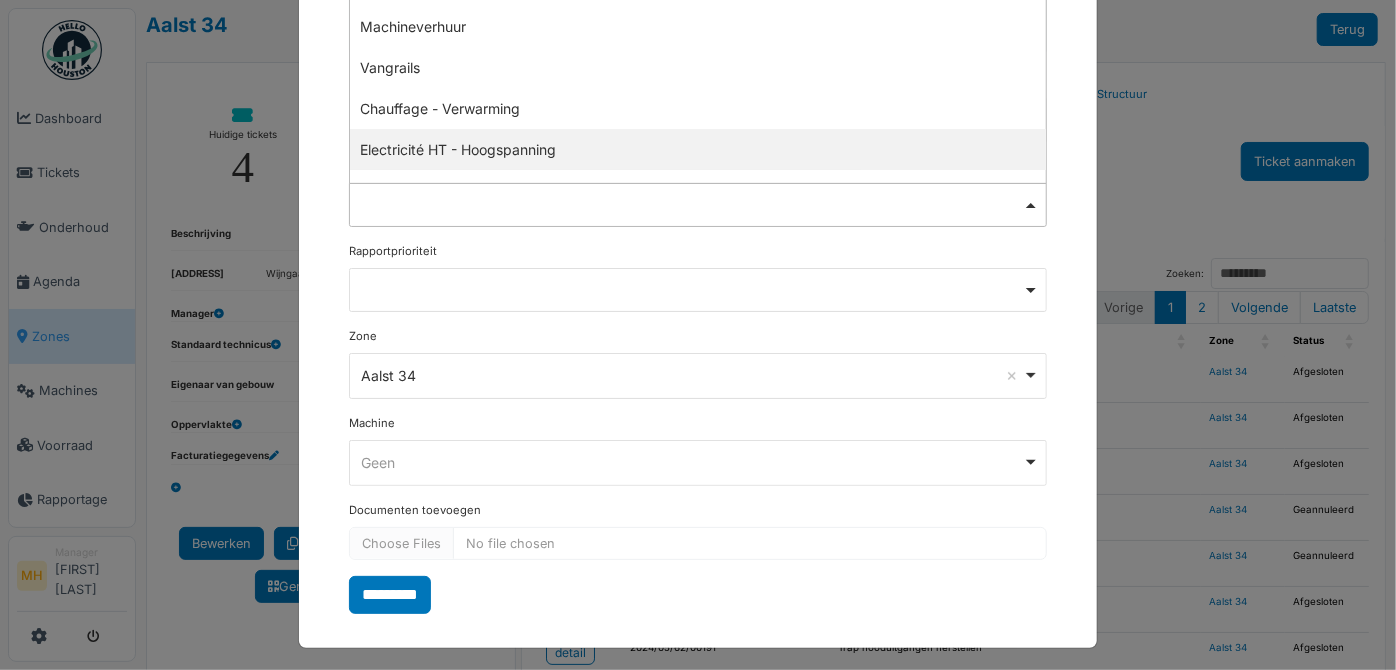 click on "Geen Remove item" at bounding box center [698, 462] 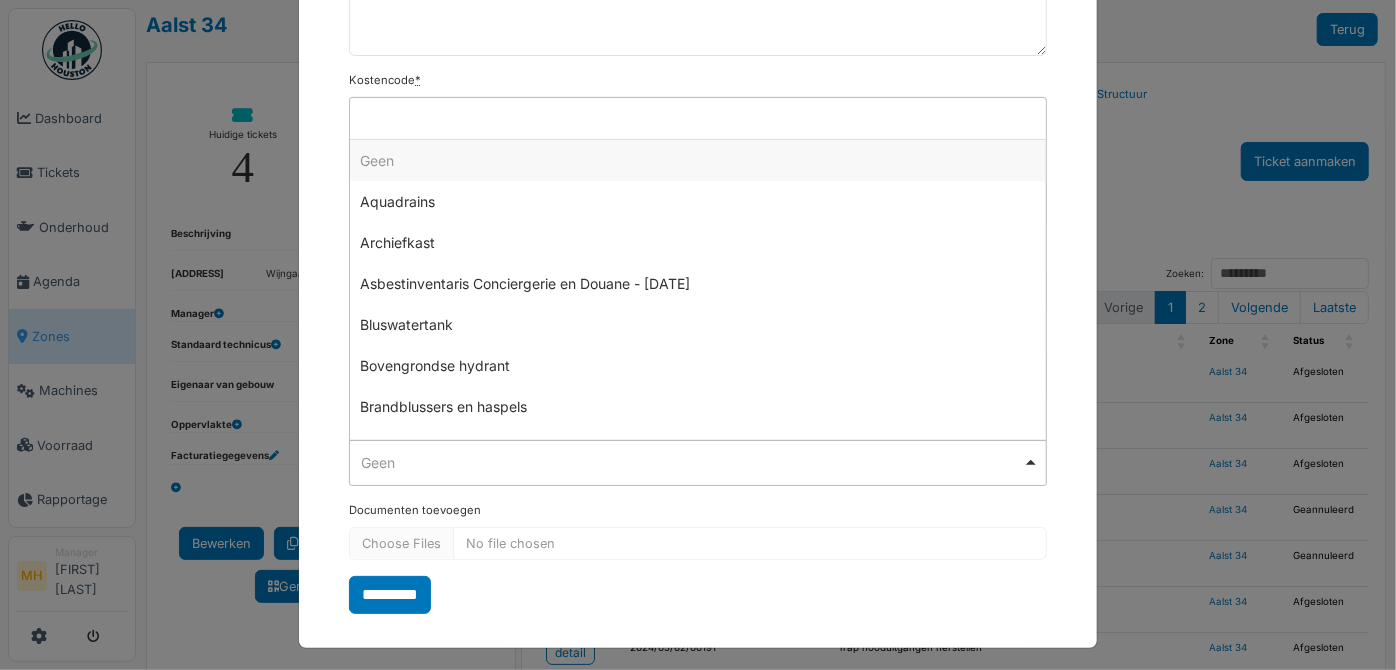 click on "Geen Remove item" at bounding box center (692, 462) 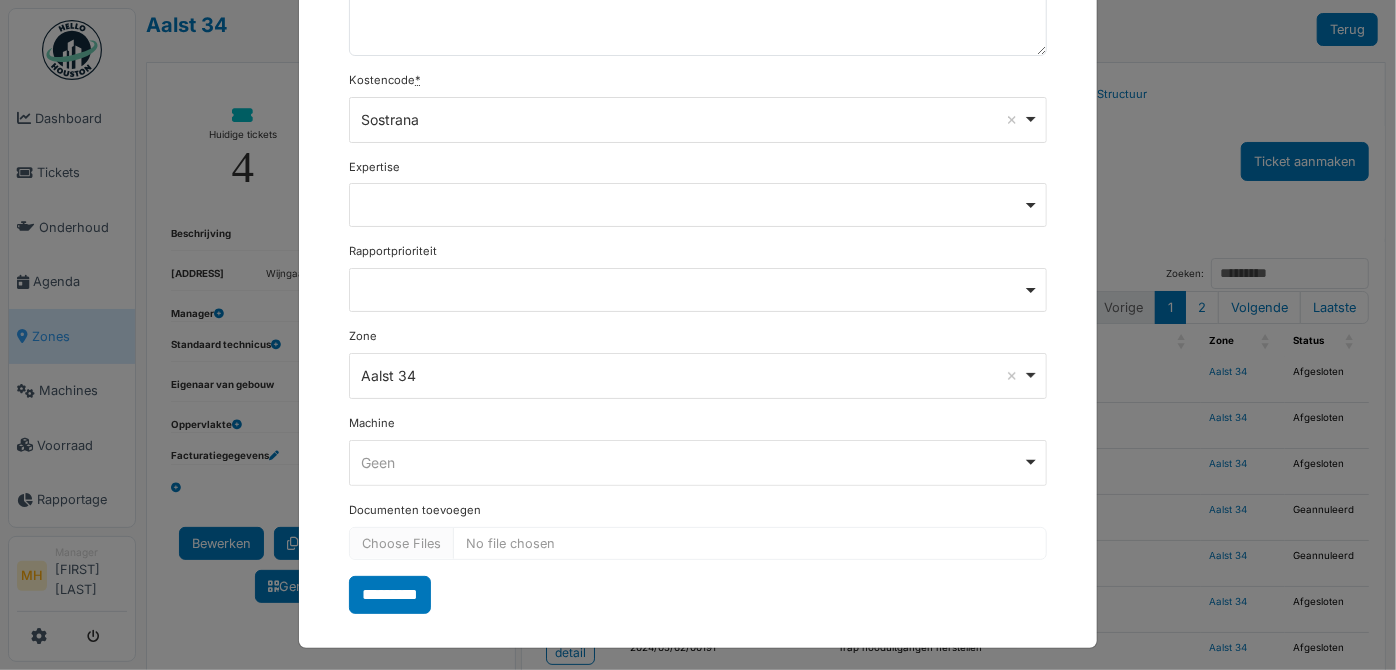 click on "Geen Remove item" at bounding box center [692, 462] 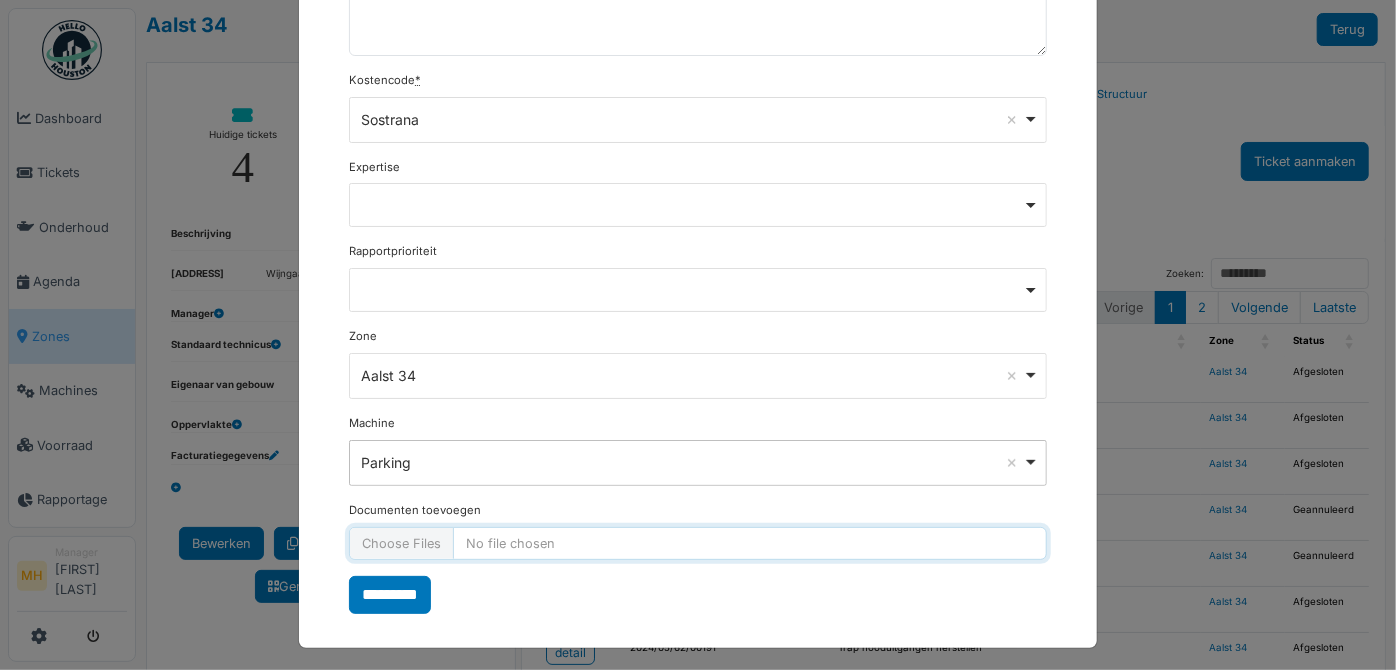 click on "Documenten toevoegen" at bounding box center [698, 543] 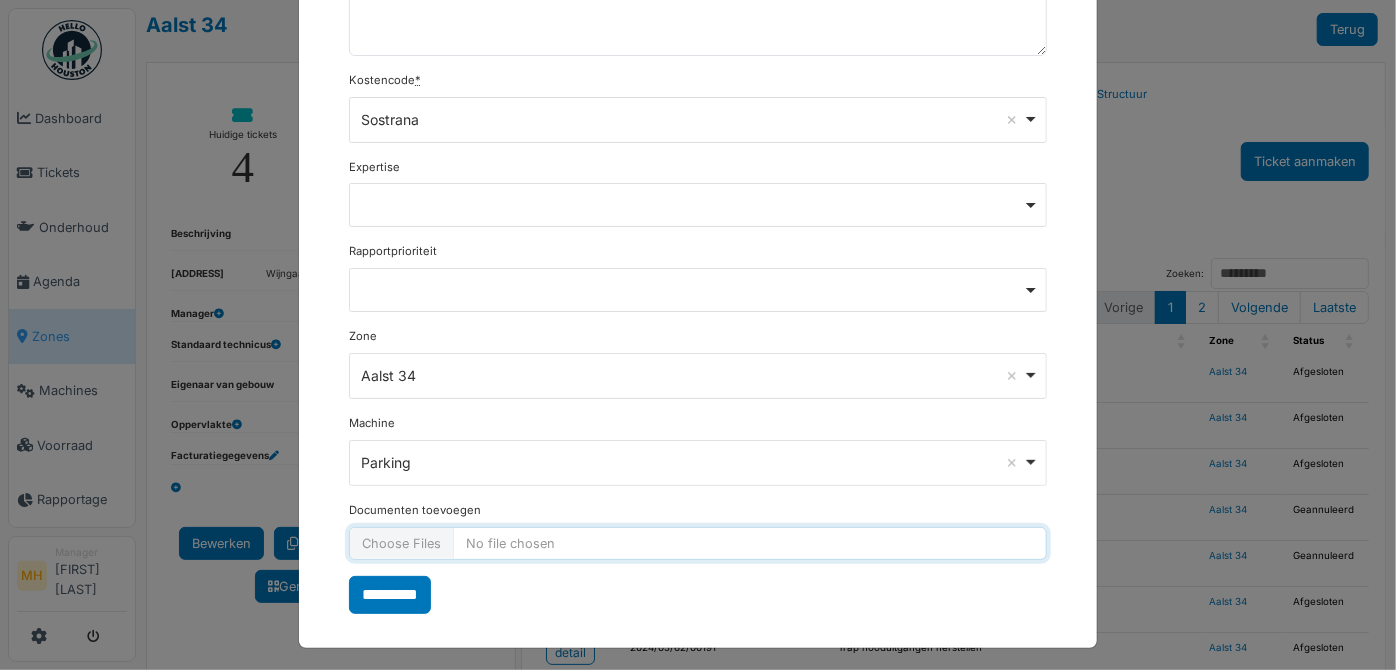 type on "**********" 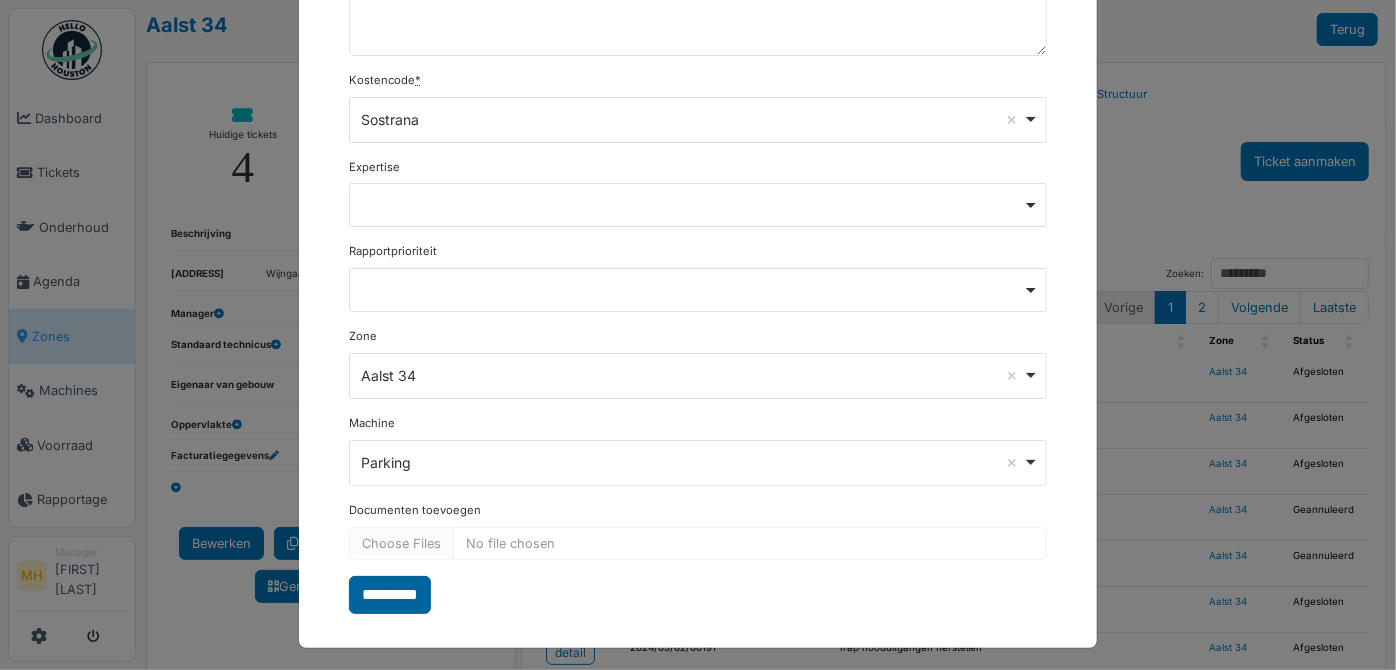click on "*********" at bounding box center [390, 595] 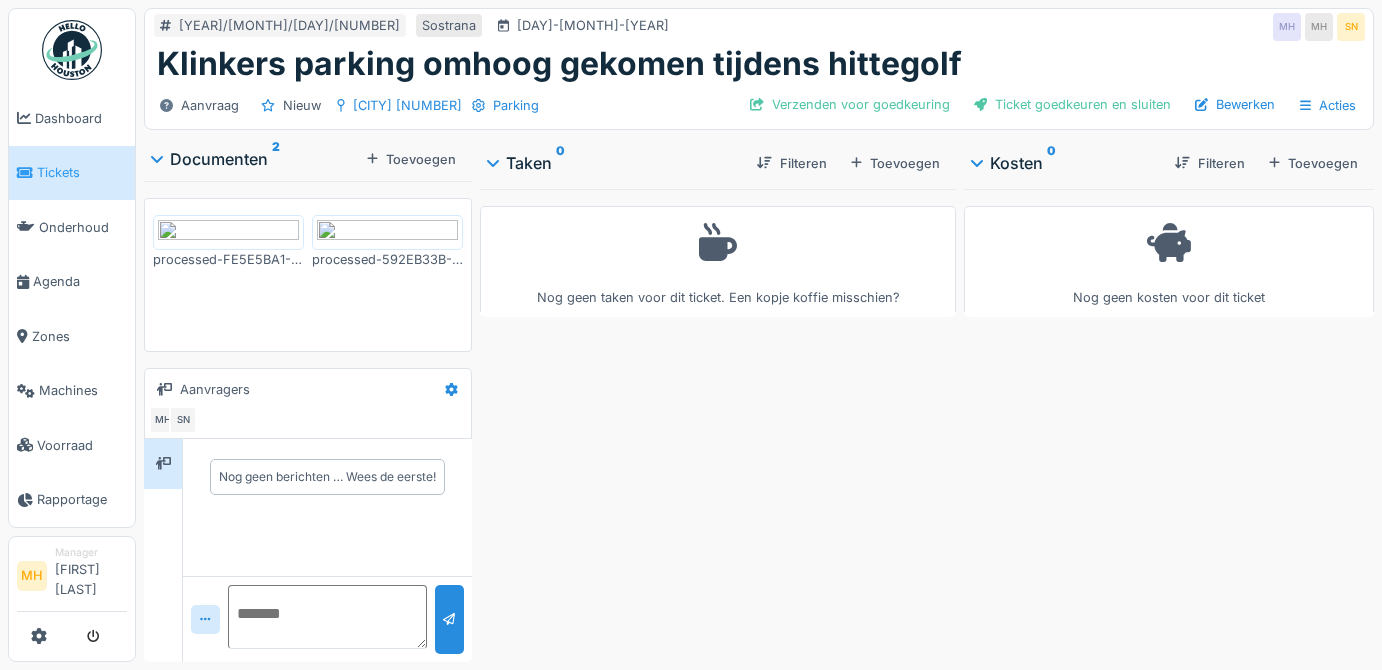 scroll, scrollTop: 0, scrollLeft: 0, axis: both 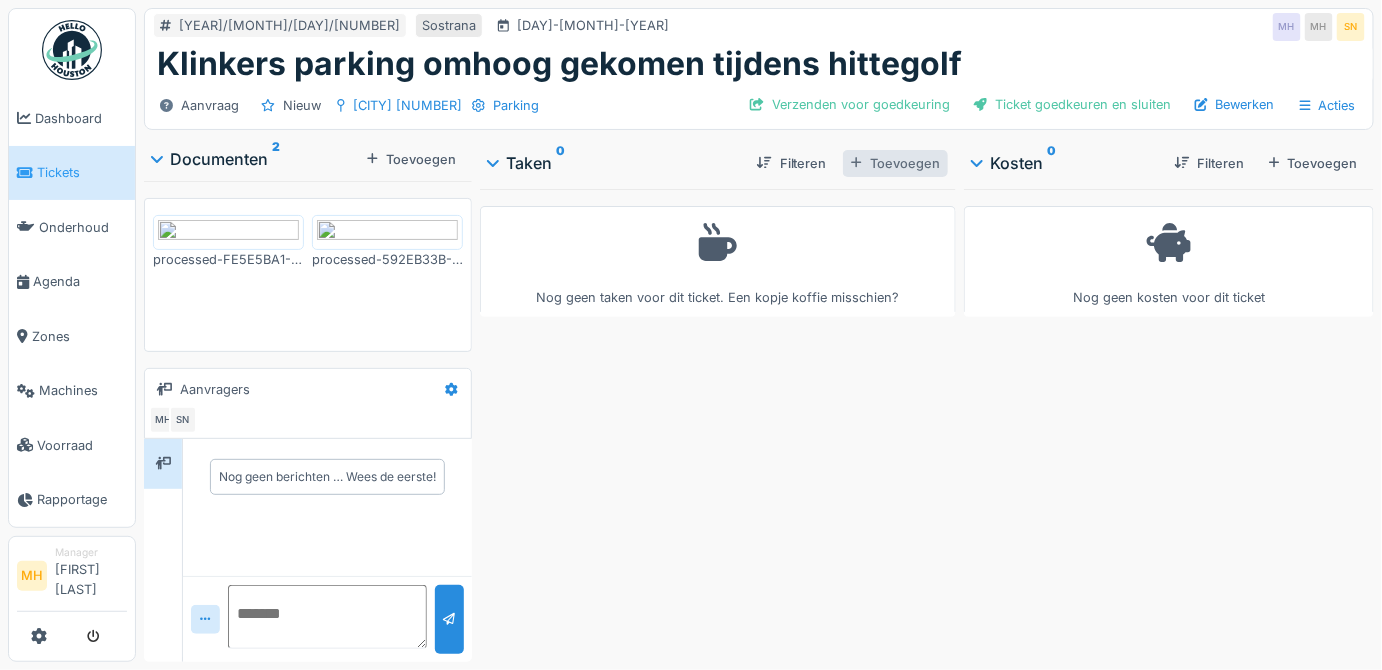 click on "Toevoegen" at bounding box center (895, 163) 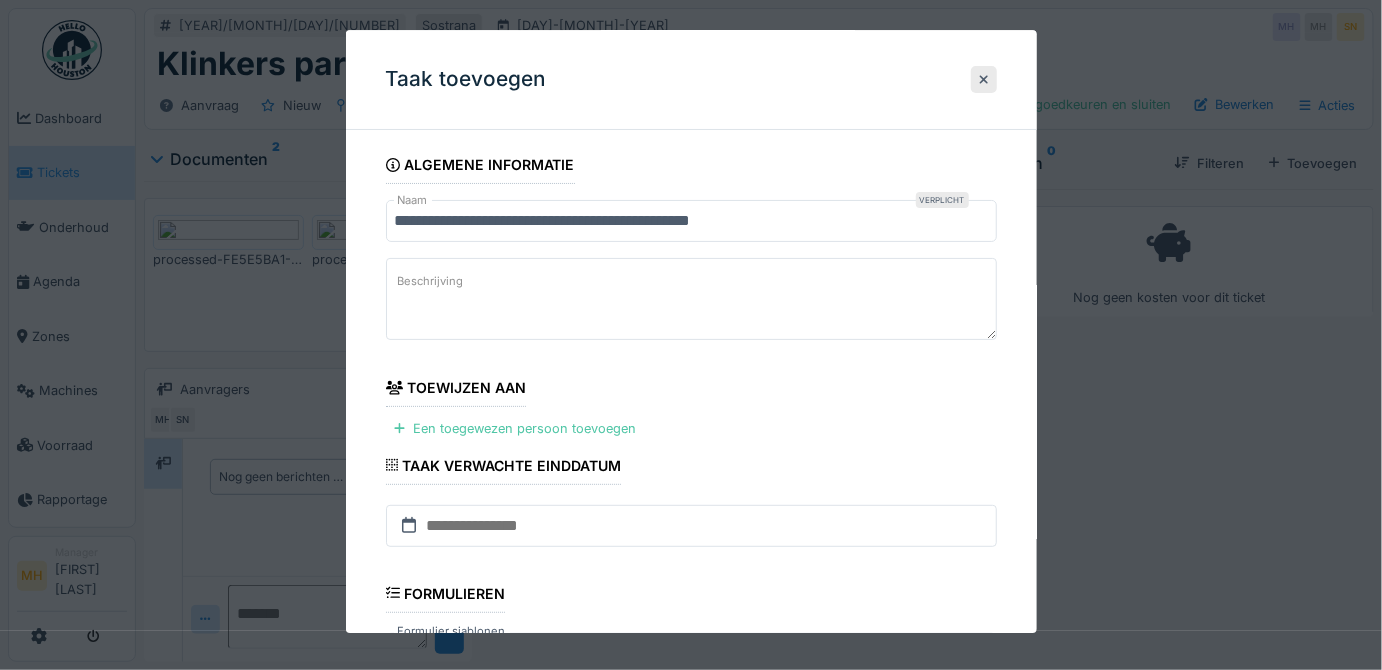 click on "Beschrijving" at bounding box center (691, 299) 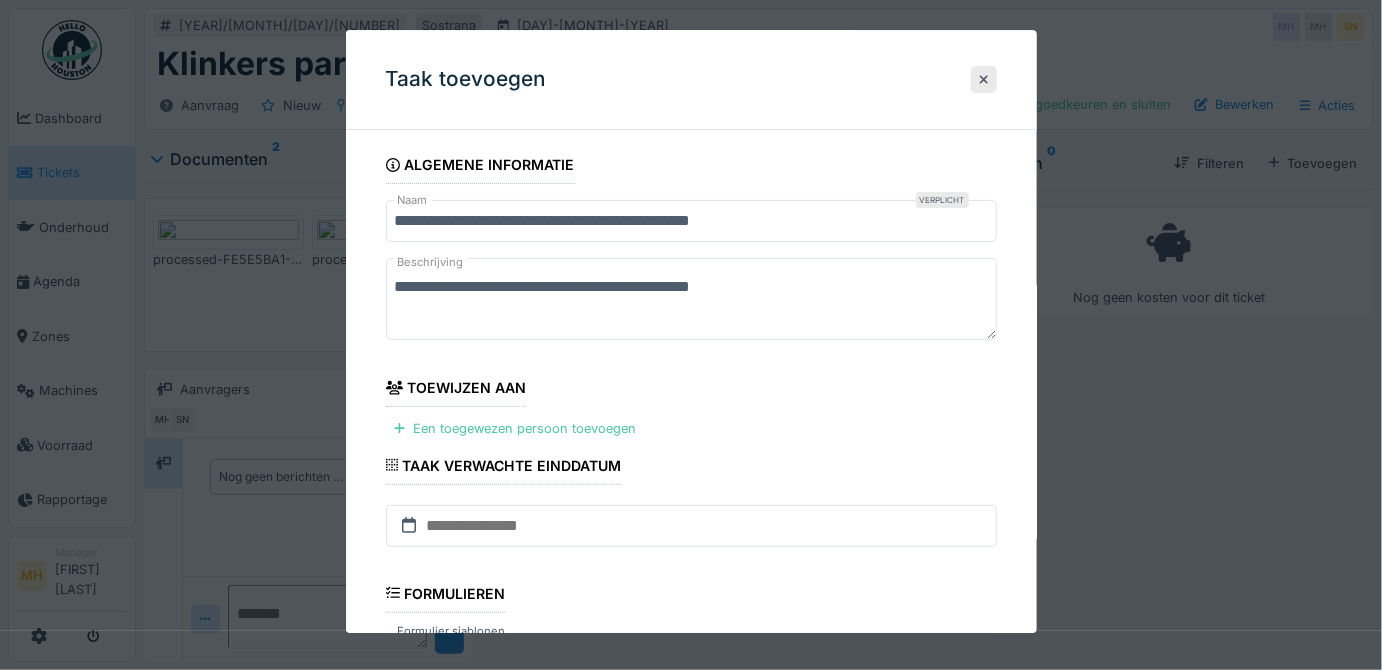 scroll, scrollTop: 90, scrollLeft: 0, axis: vertical 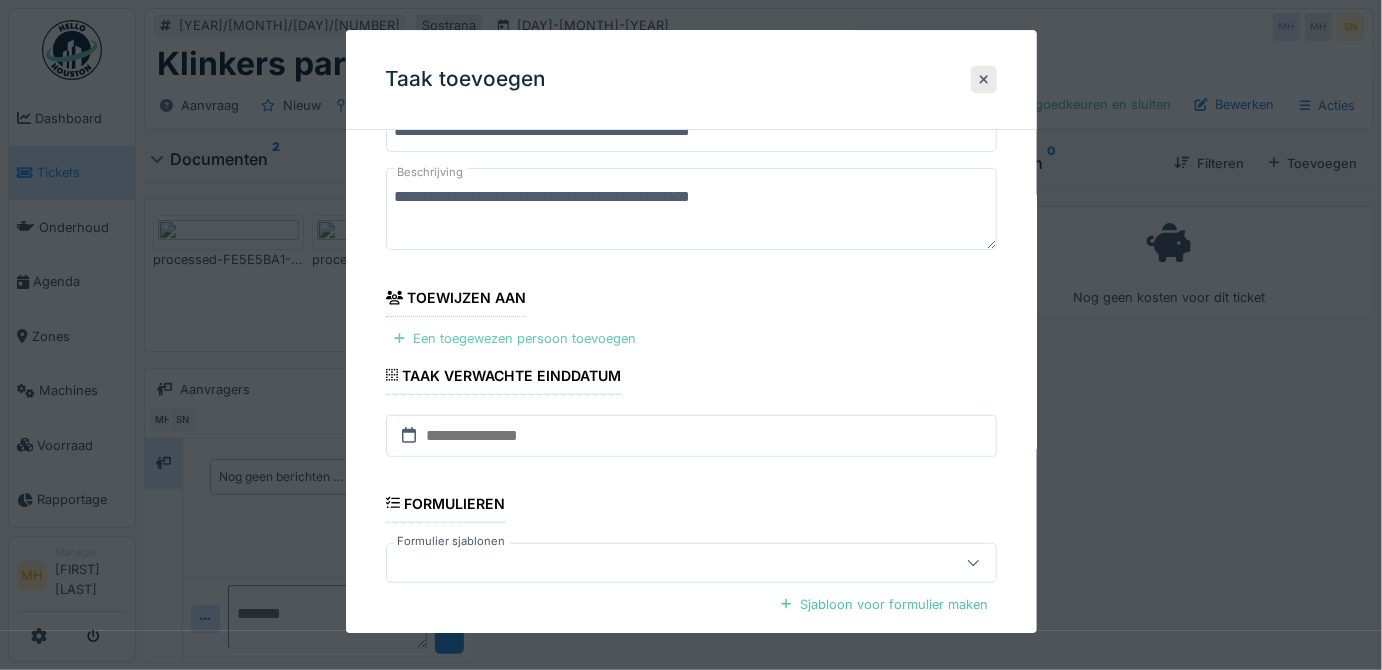 type on "**********" 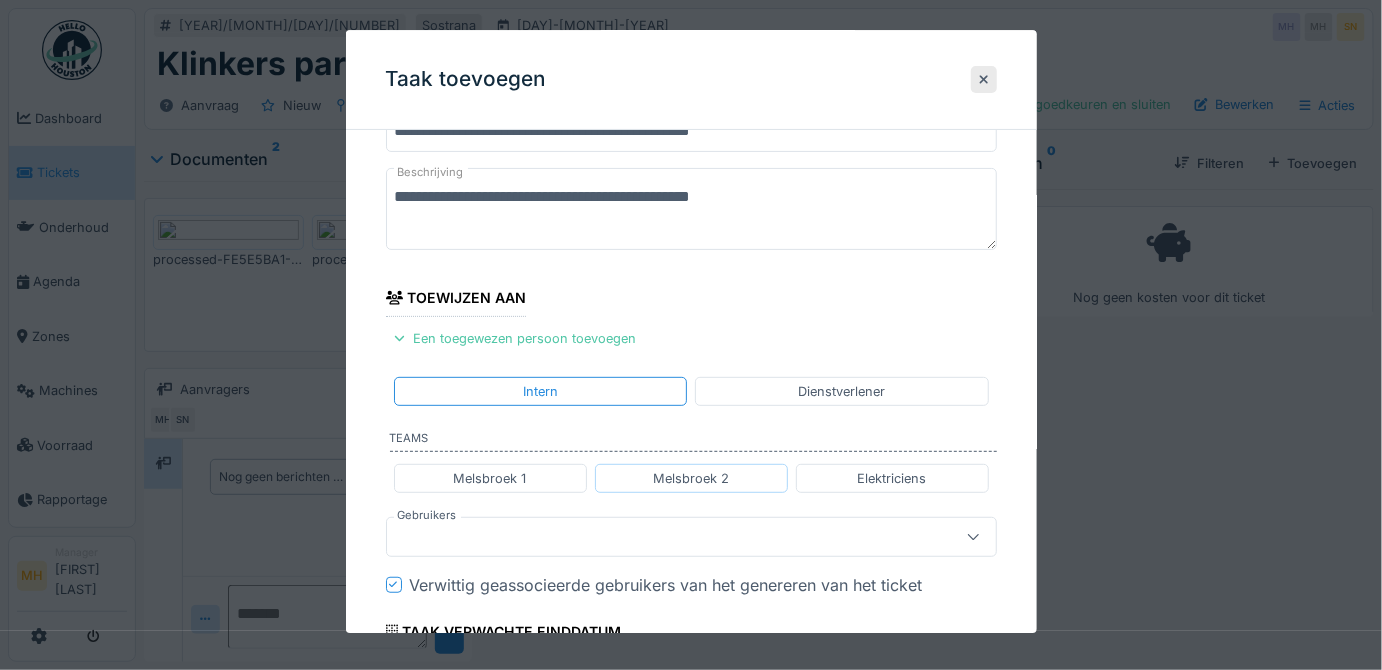 click on "Melsbroek 2" at bounding box center (490, 478) 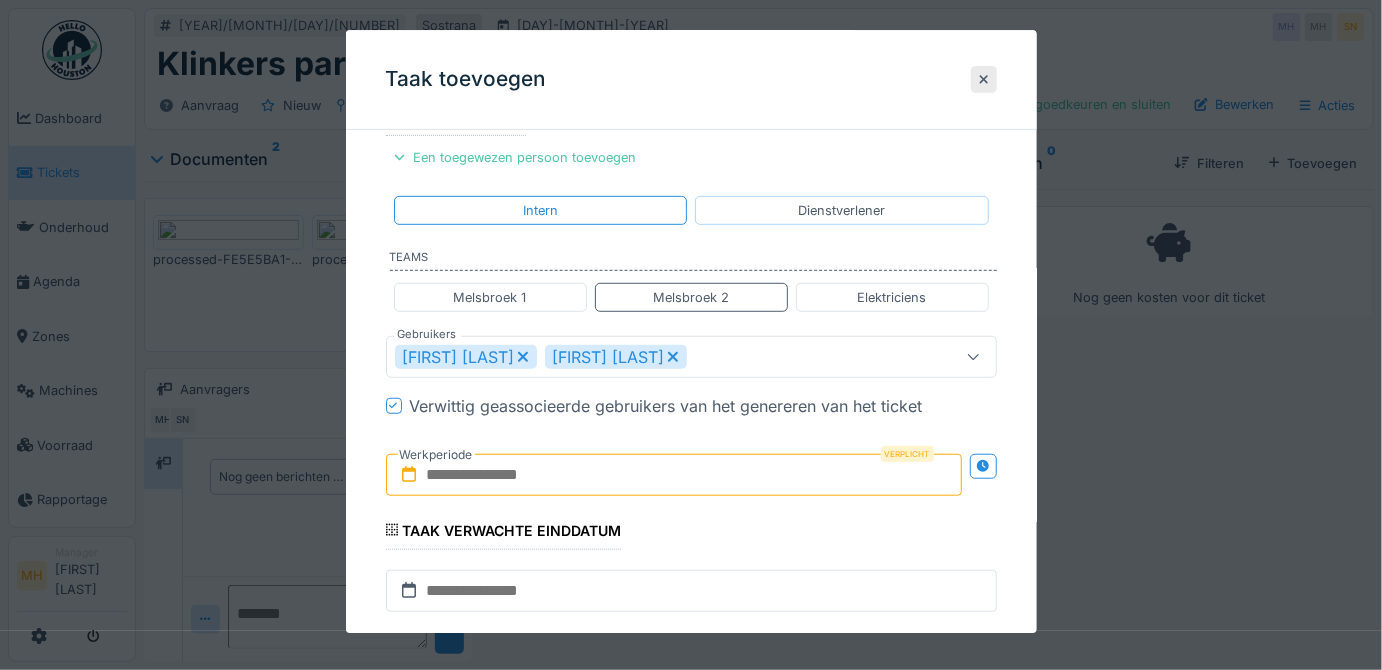 scroll, scrollTop: 272, scrollLeft: 0, axis: vertical 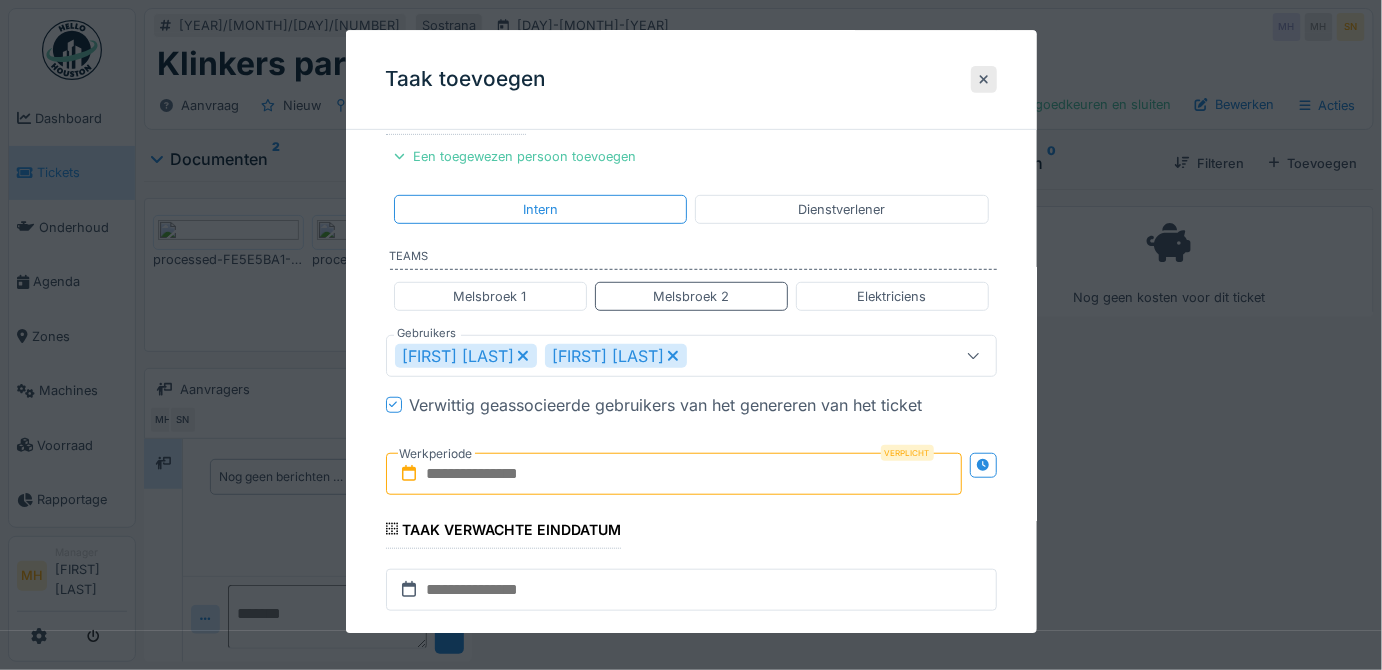 click at bounding box center (674, 474) 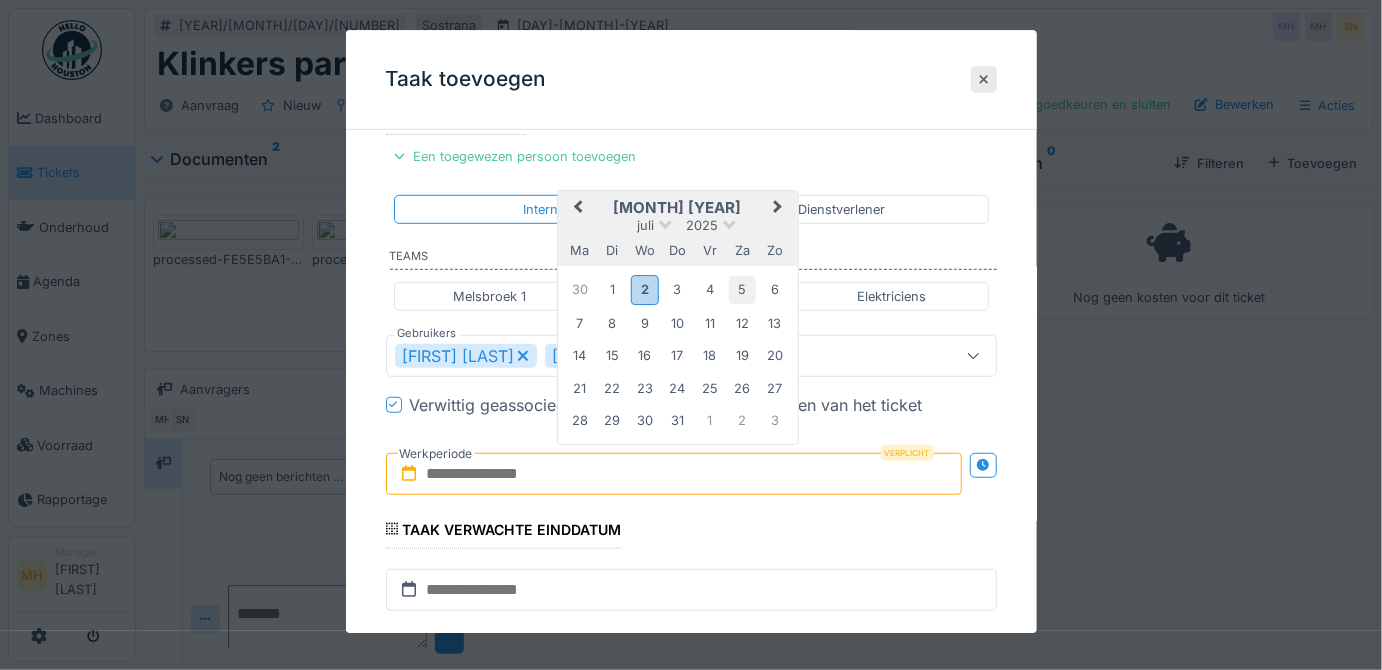 click on "5" at bounding box center (742, 290) 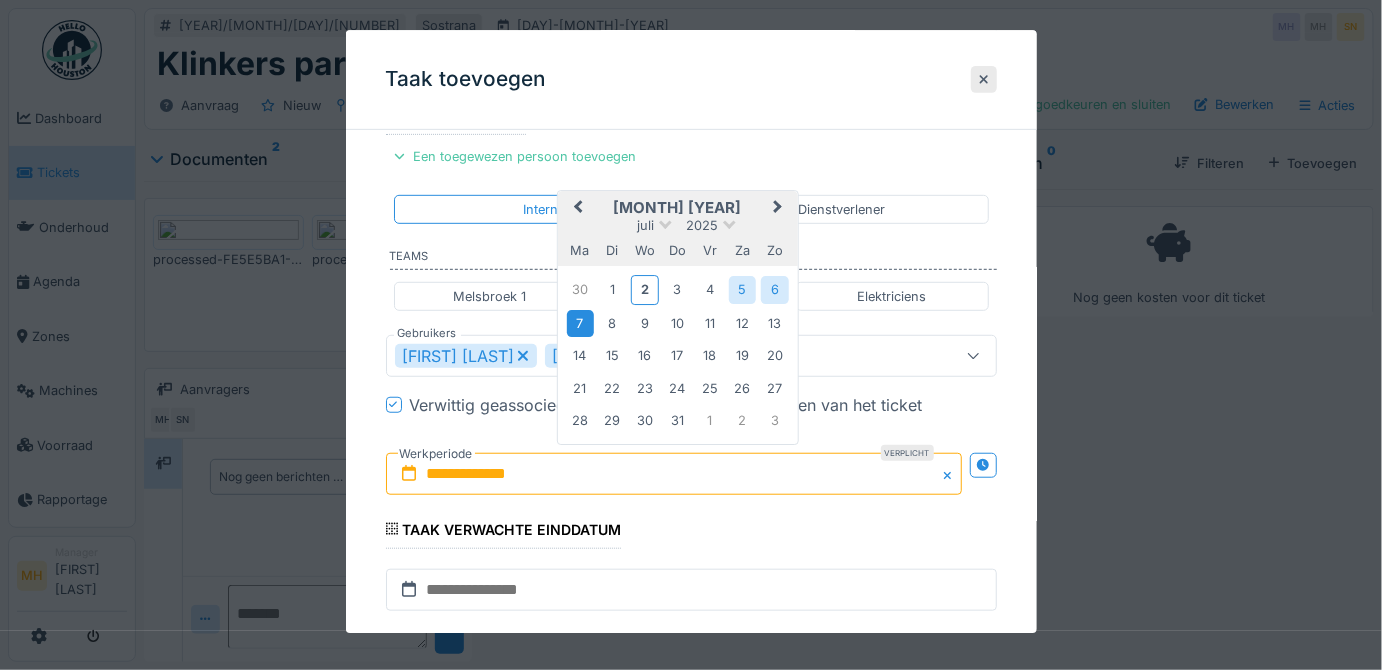 click on "7" at bounding box center (579, 323) 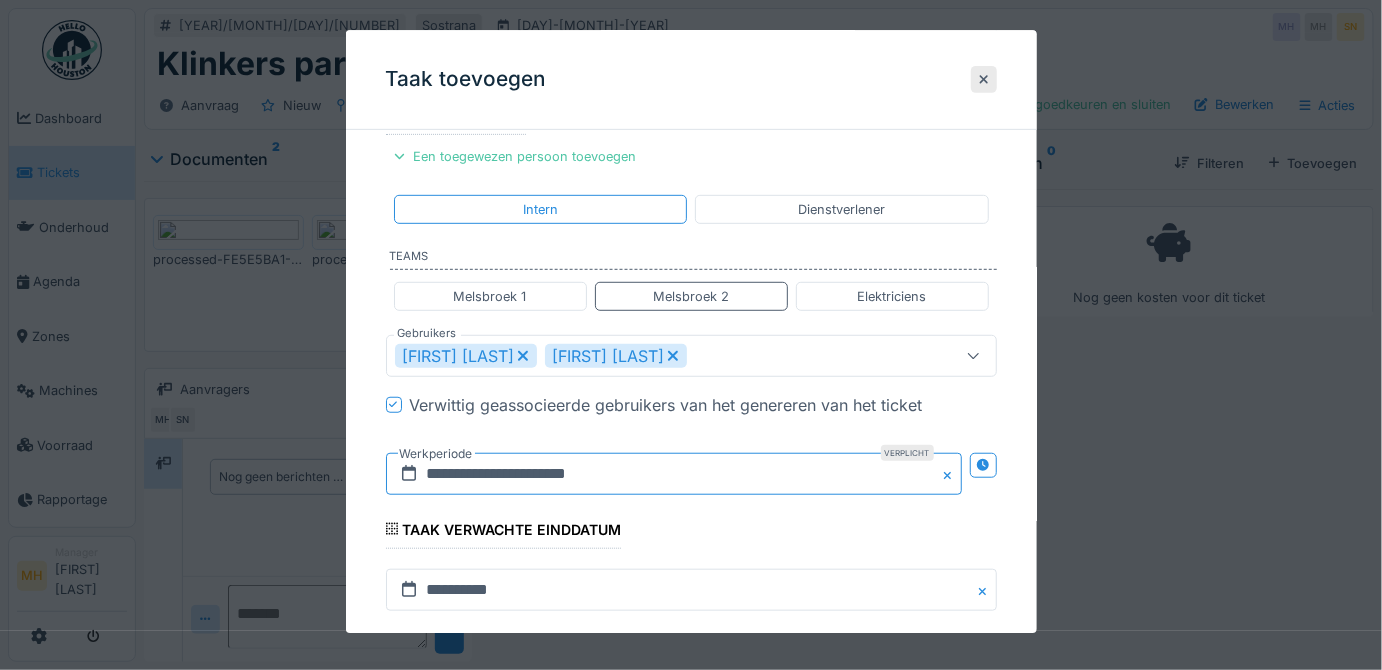 click on "**********" at bounding box center [674, 474] 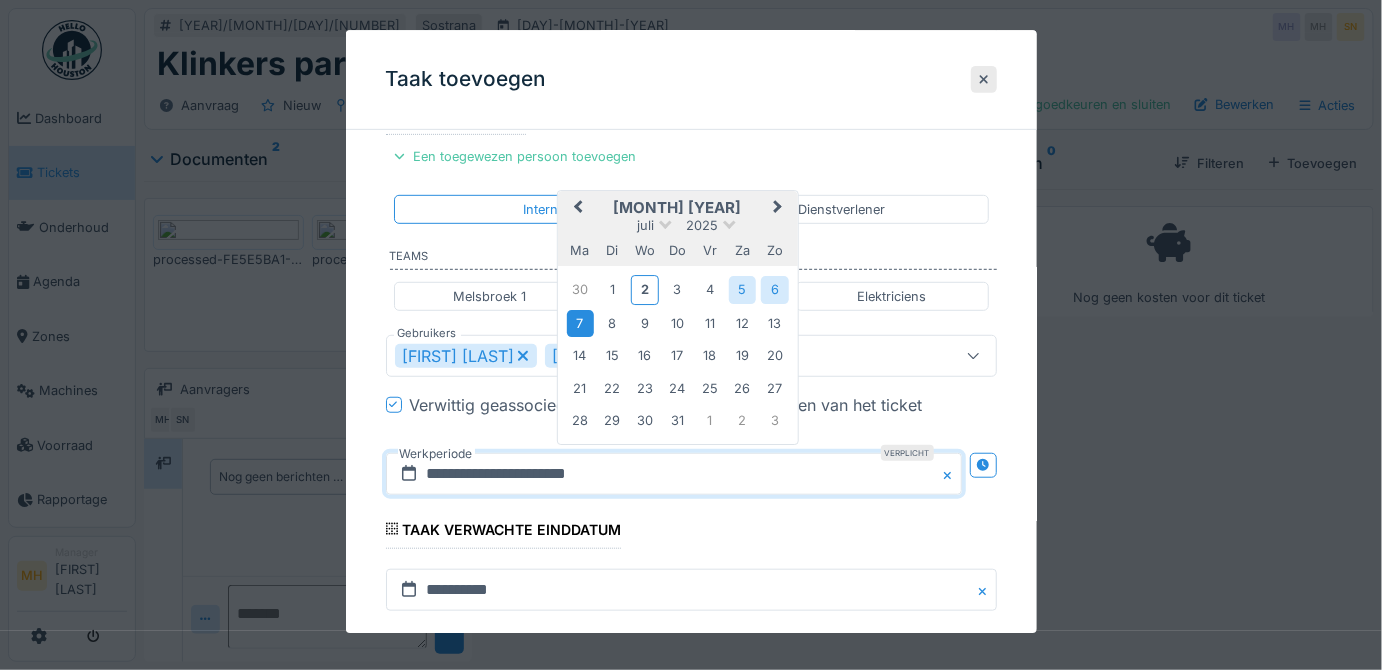 click on "7" at bounding box center (579, 323) 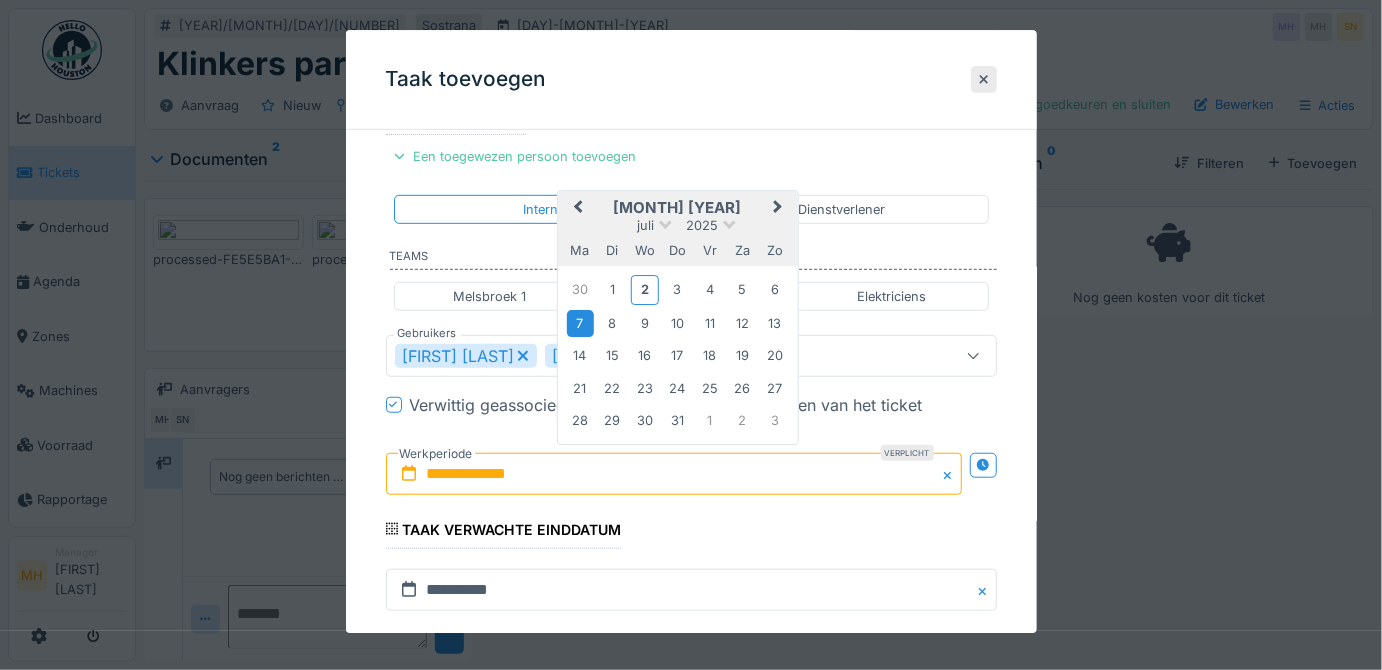 click on "7" at bounding box center (579, 323) 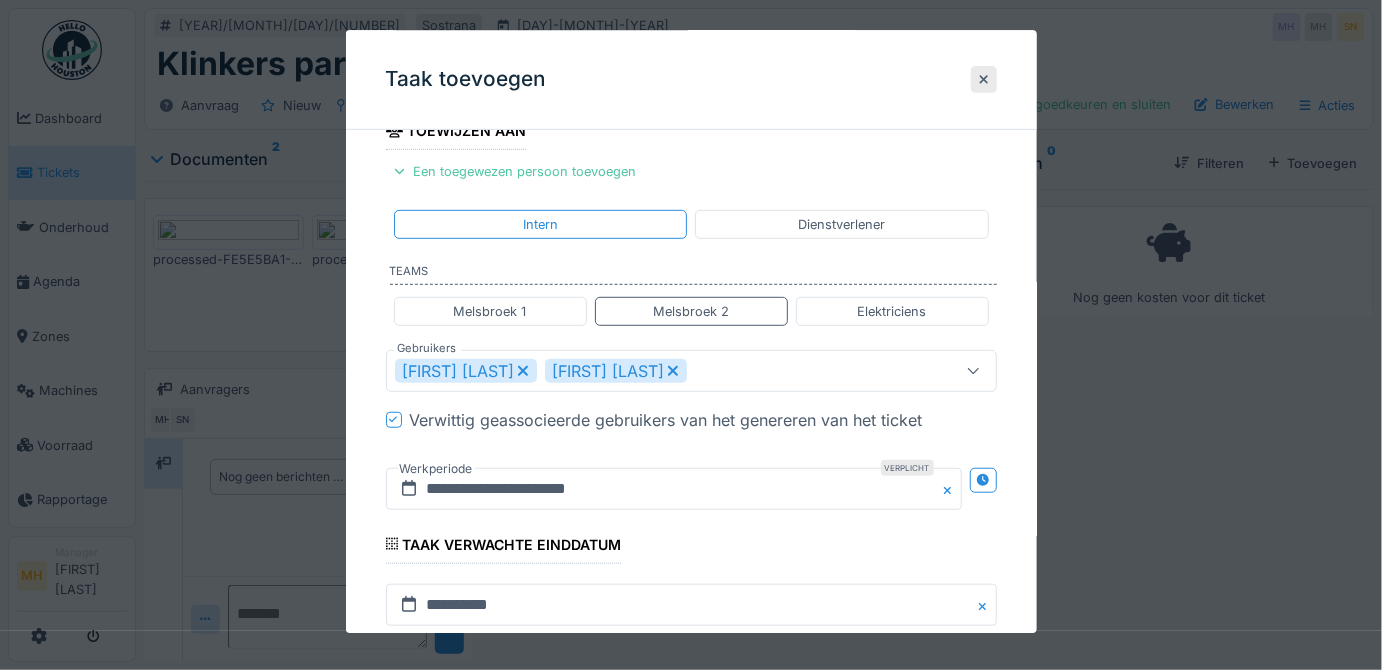 scroll, scrollTop: 0, scrollLeft: 0, axis: both 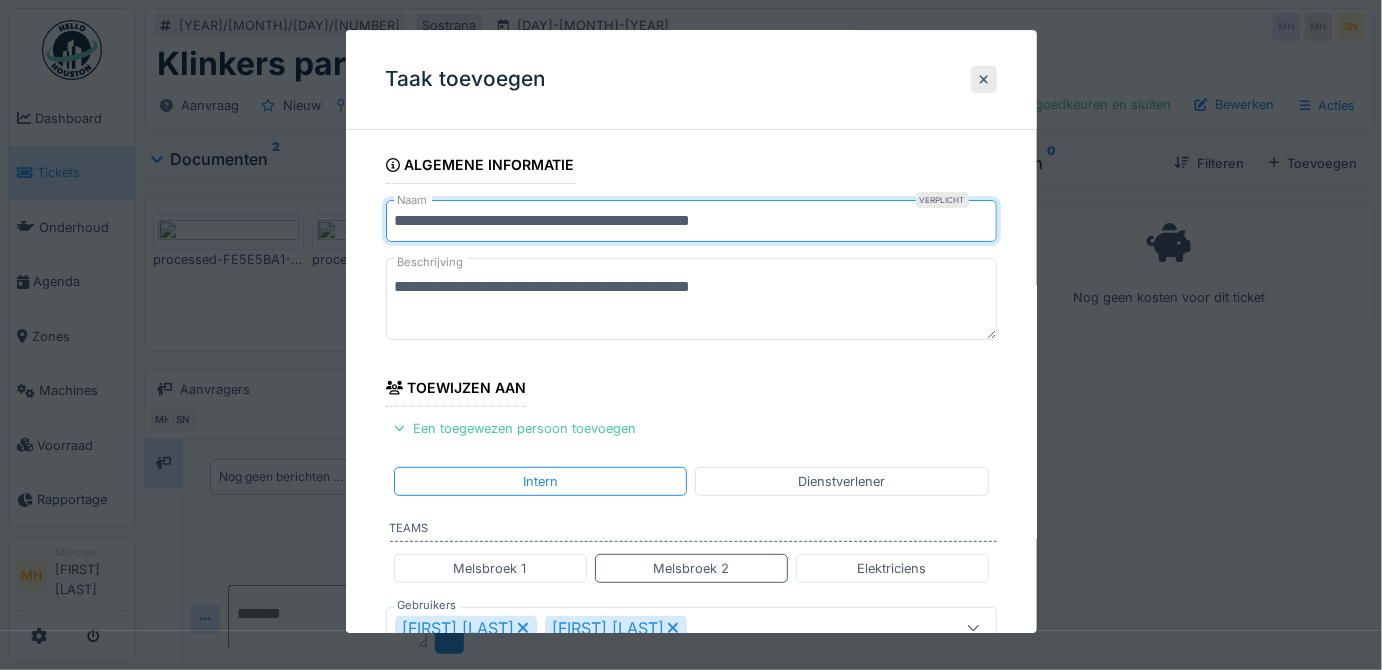 drag, startPoint x: 395, startPoint y: 218, endPoint x: 784, endPoint y: 230, distance: 389.18506 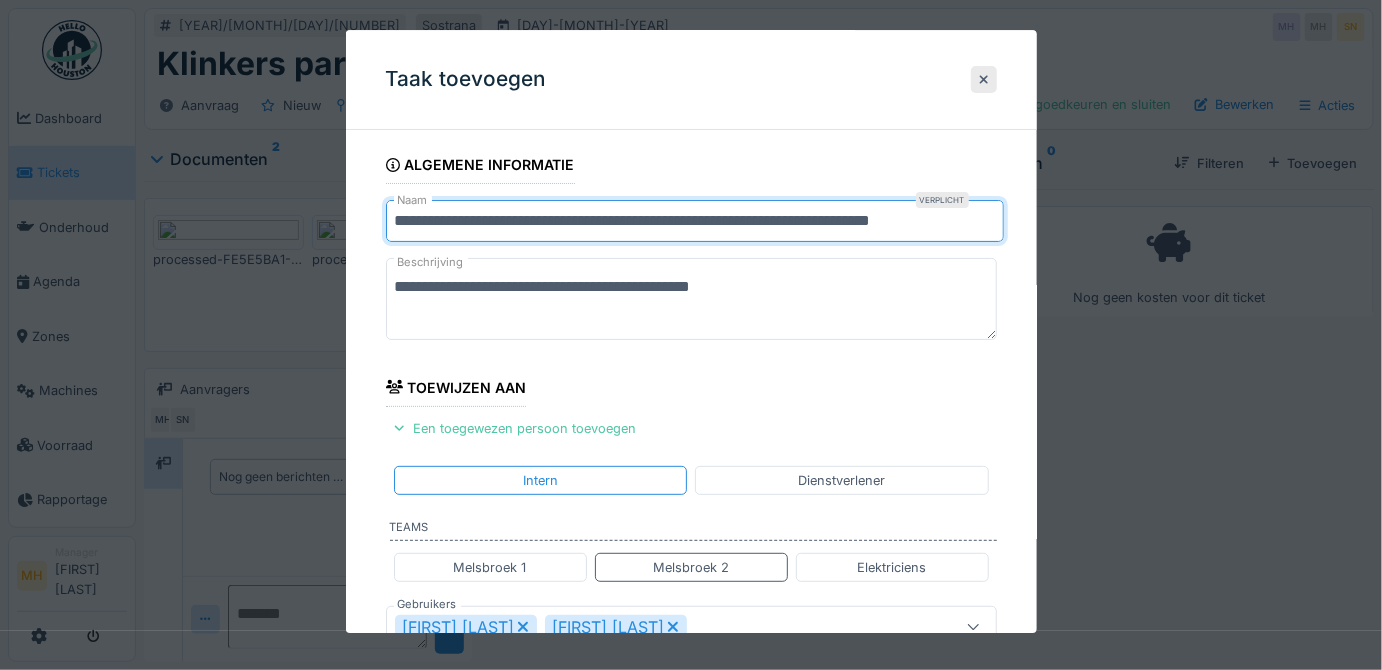 scroll, scrollTop: 0, scrollLeft: 24, axis: horizontal 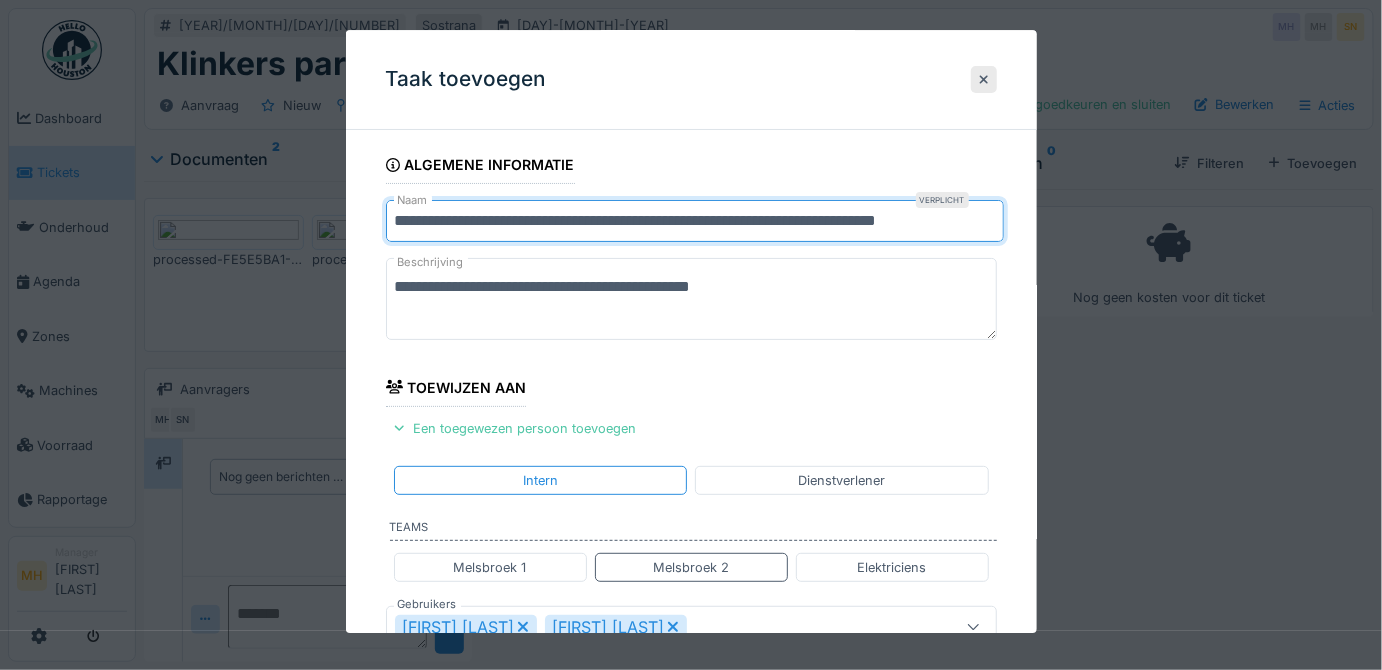 type on "**********" 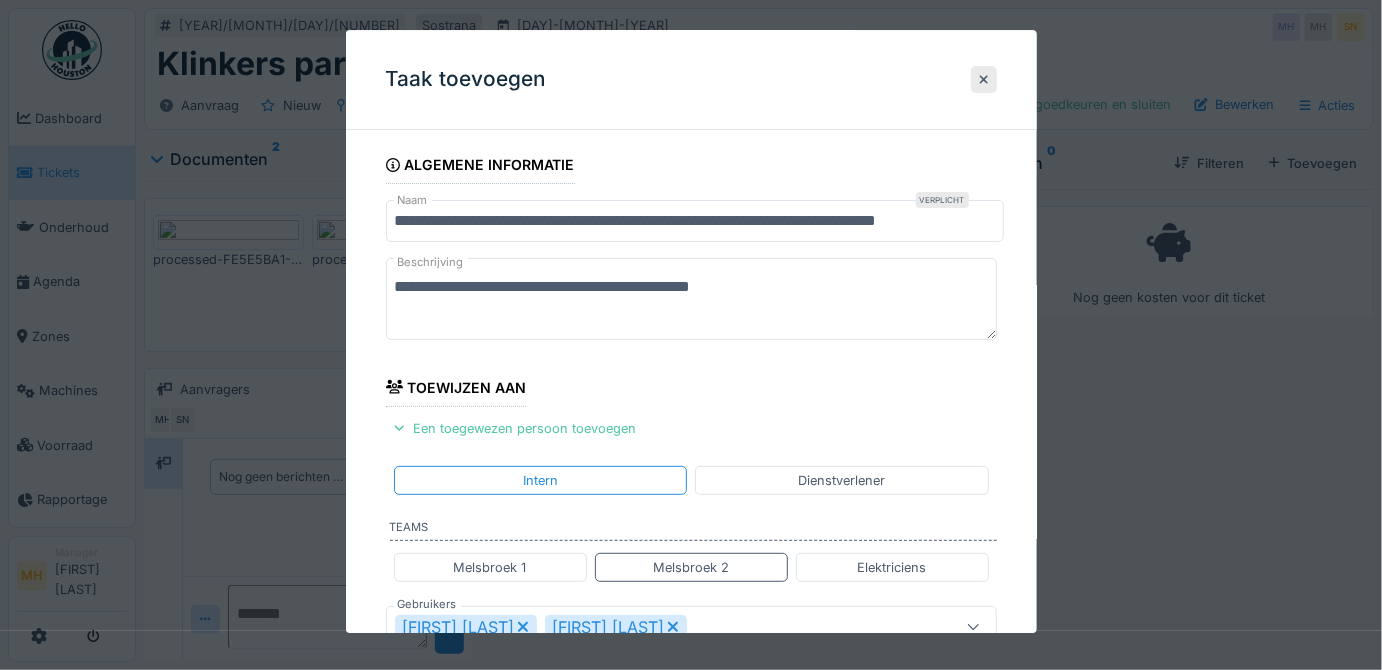 click on "**********" at bounding box center [691, 299] 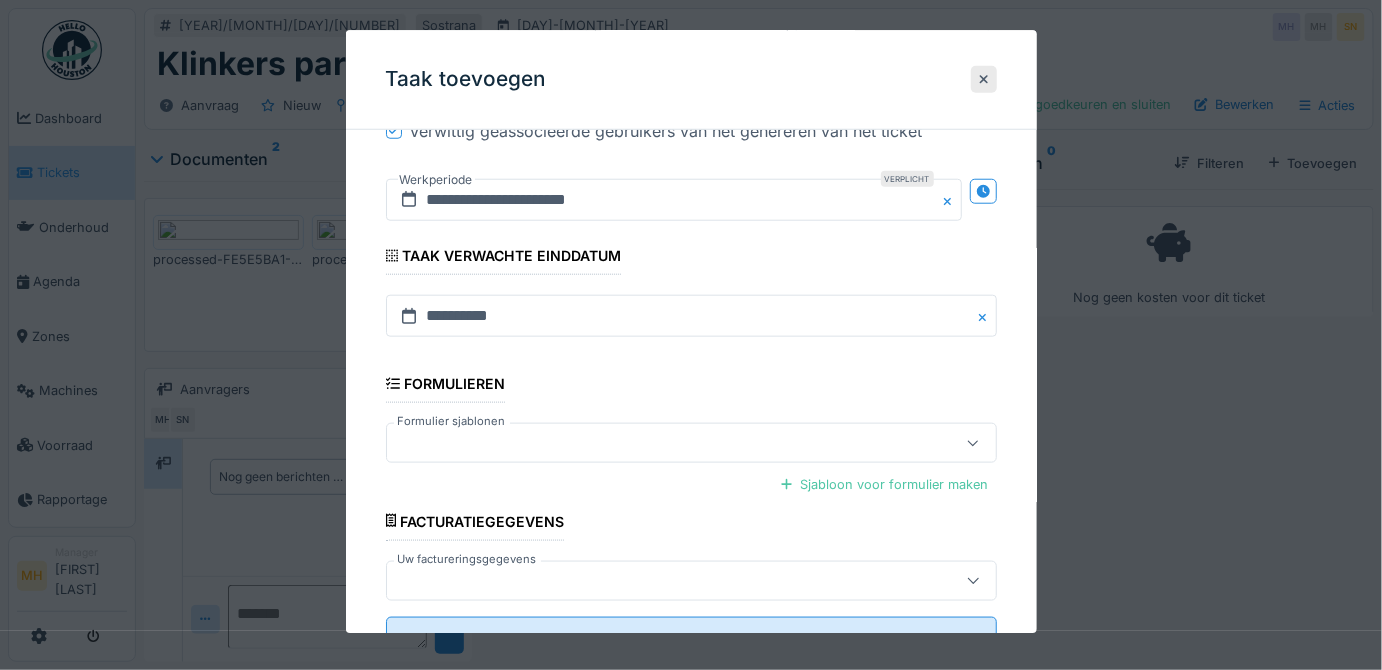 scroll, scrollTop: 621, scrollLeft: 0, axis: vertical 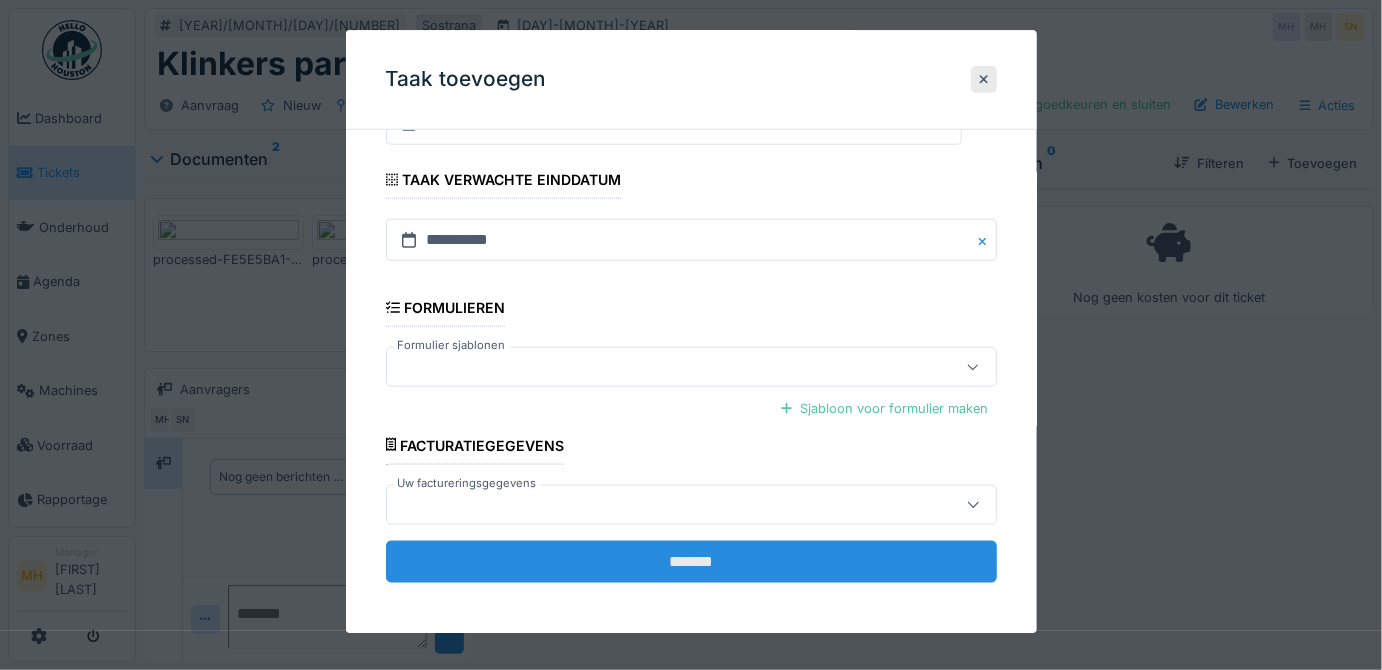 type on "**********" 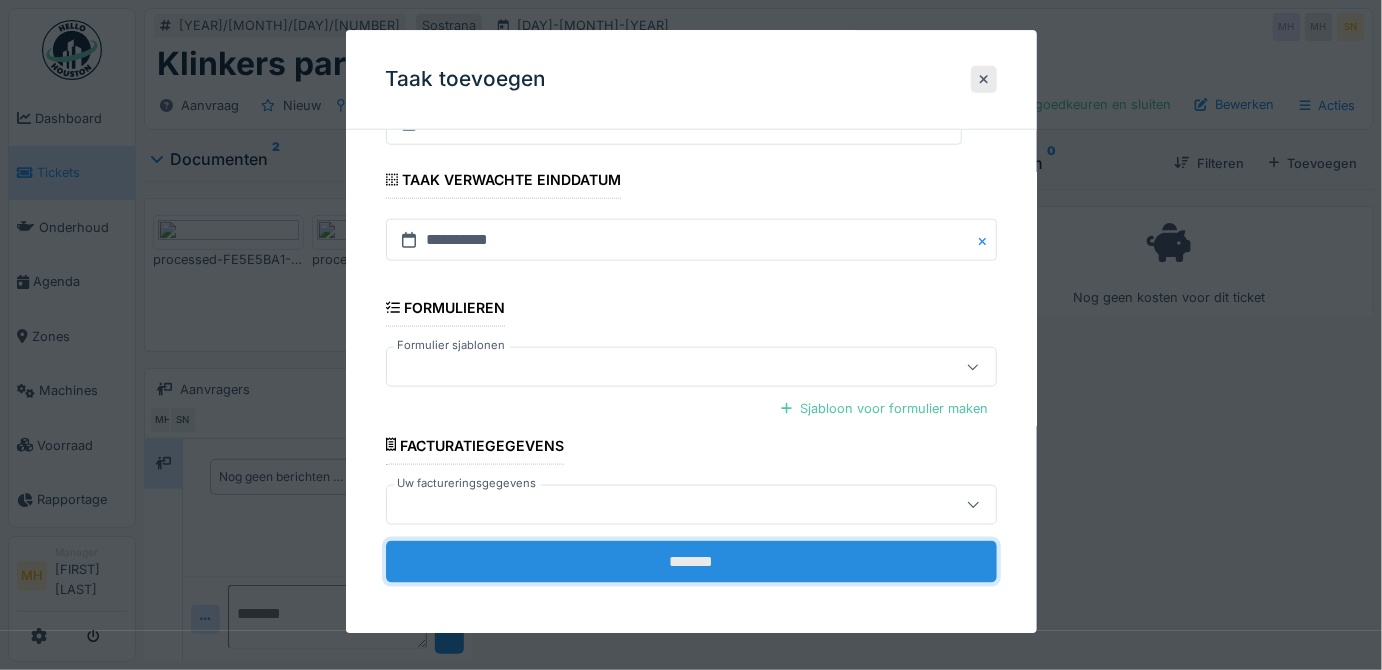 click on "*******" at bounding box center (691, 562) 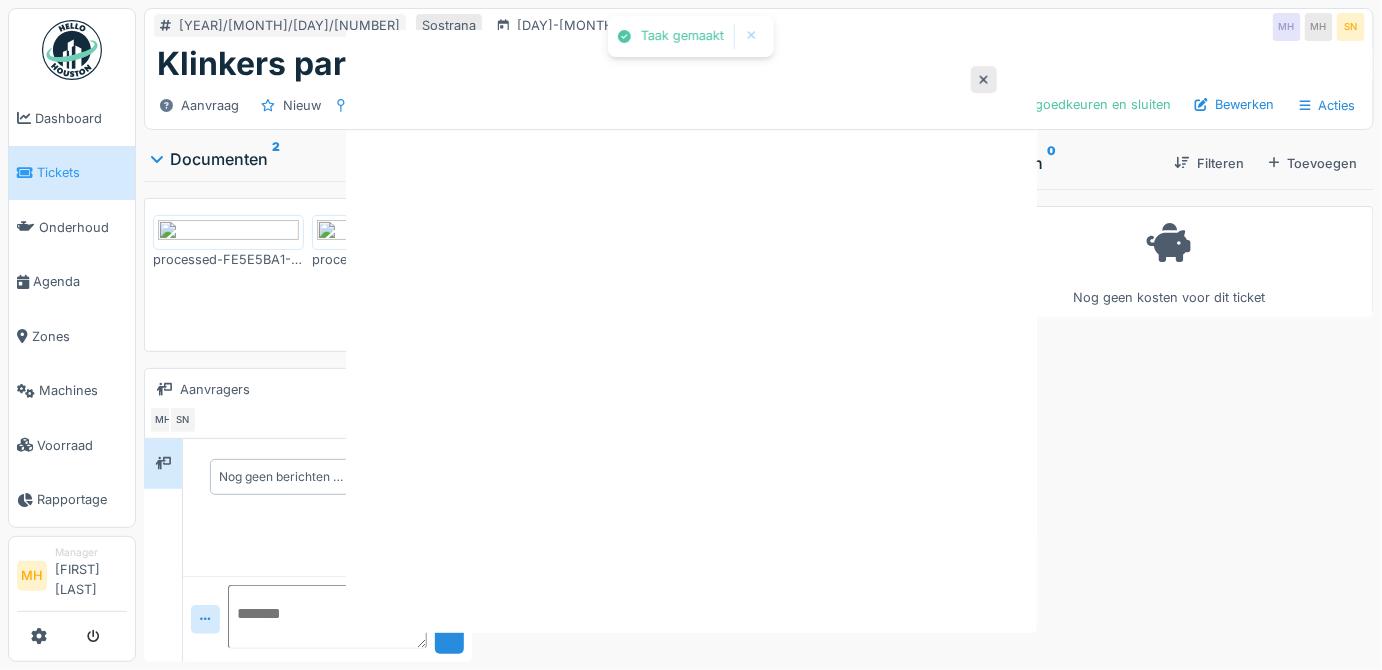 scroll, scrollTop: 0, scrollLeft: 0, axis: both 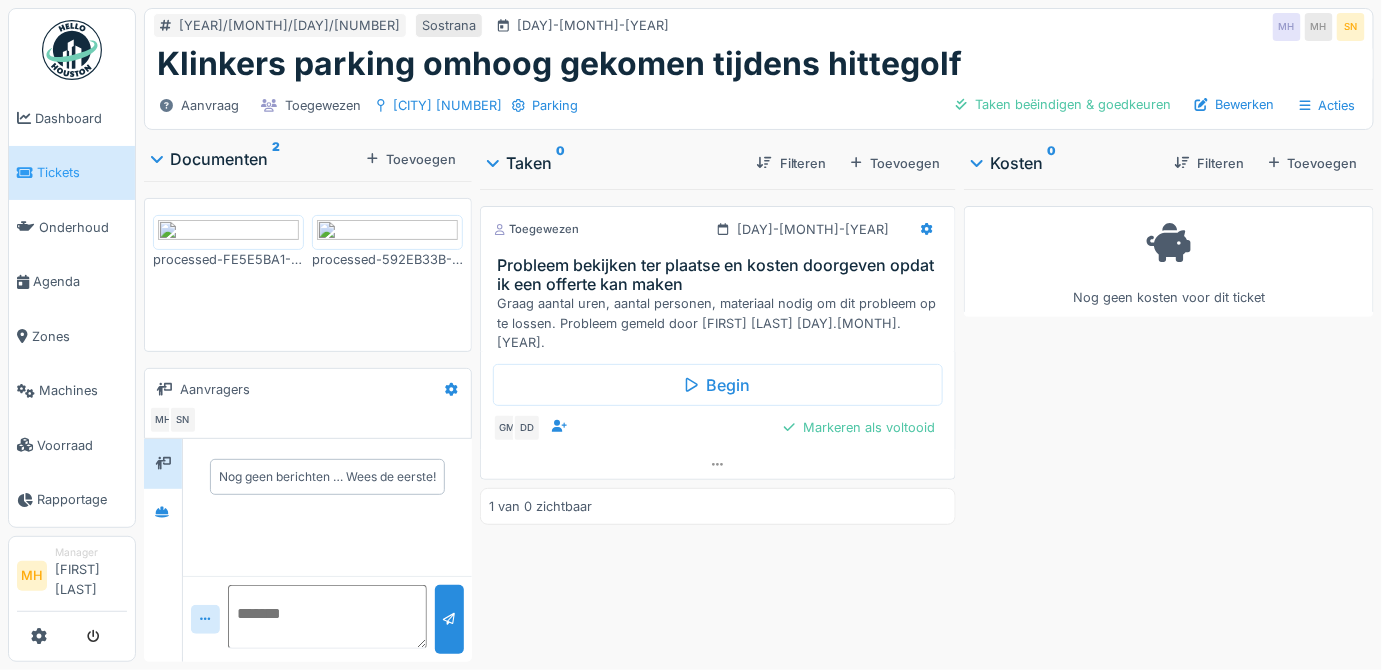 click on "Manager
Monique Hermans" at bounding box center [91, 576] 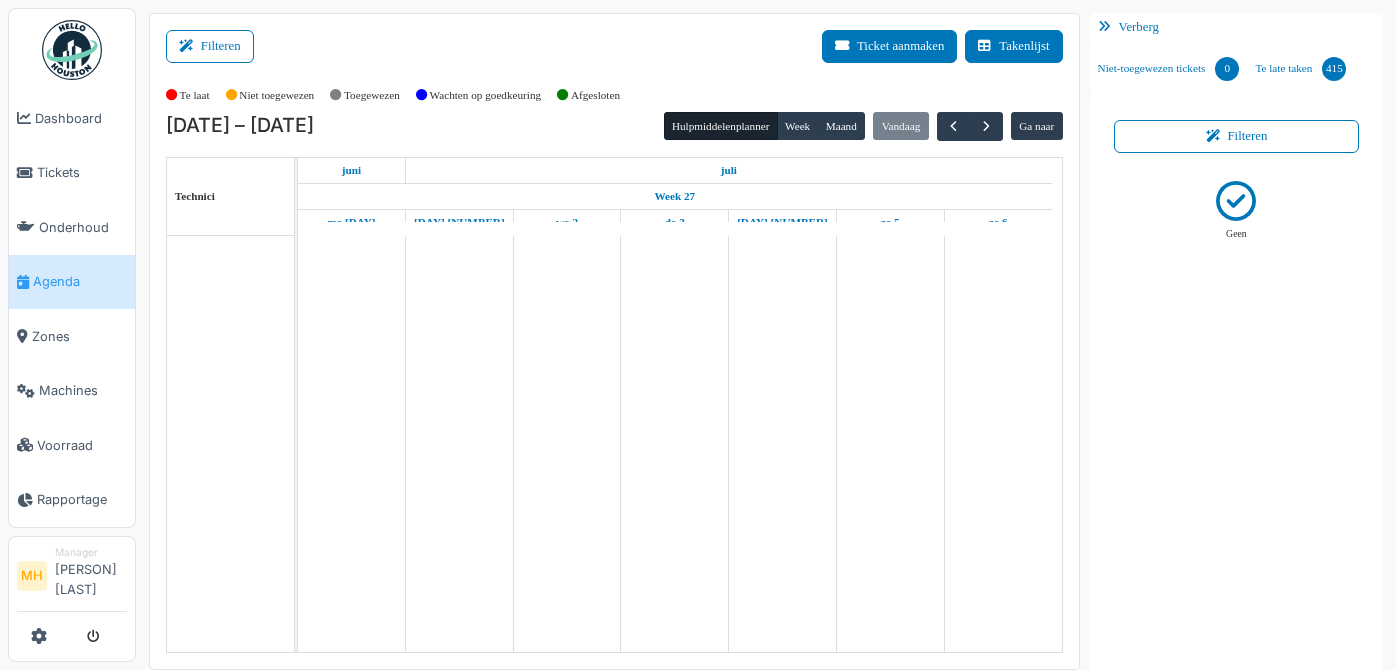 scroll, scrollTop: 0, scrollLeft: 0, axis: both 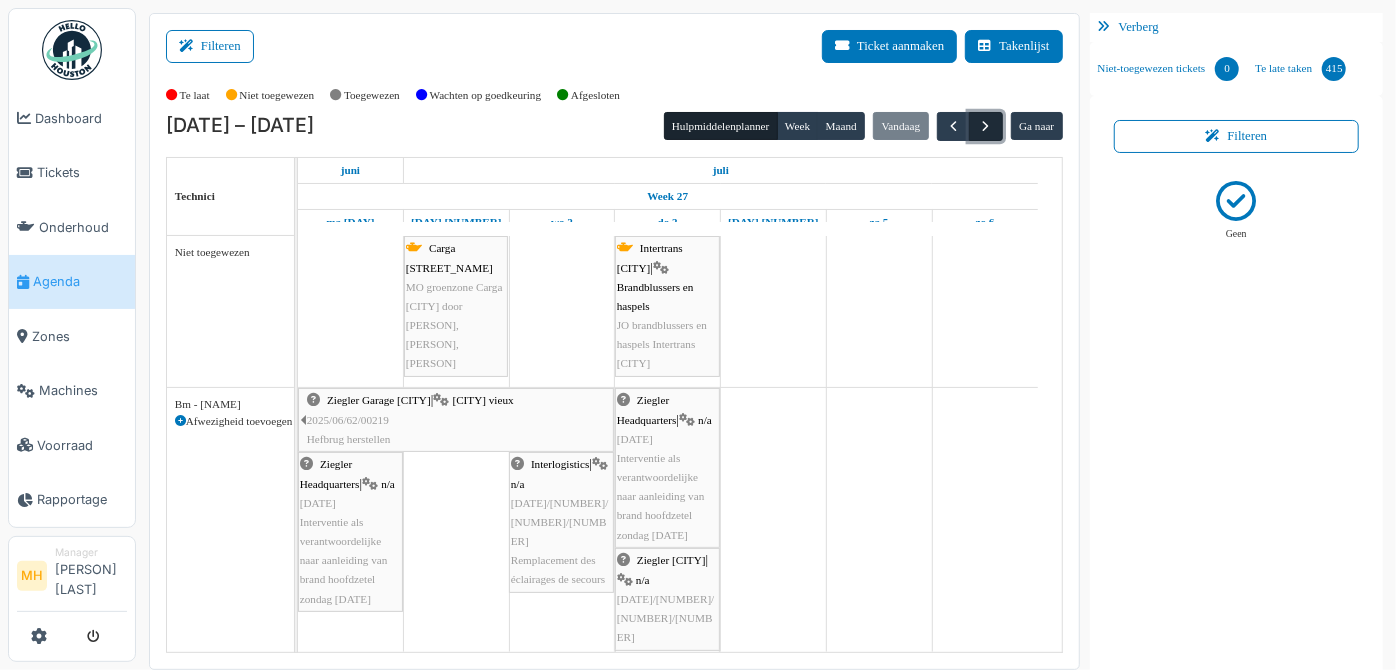 click at bounding box center (986, 126) 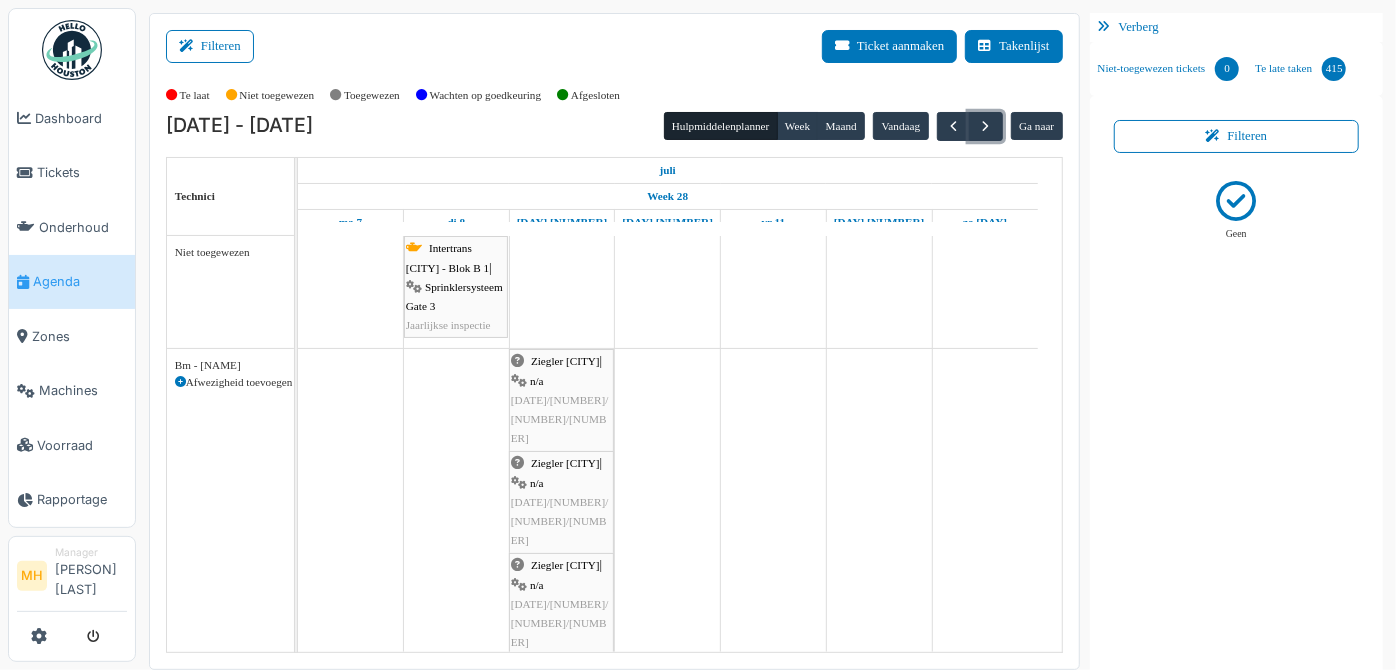 scroll, scrollTop: 88, scrollLeft: 0, axis: vertical 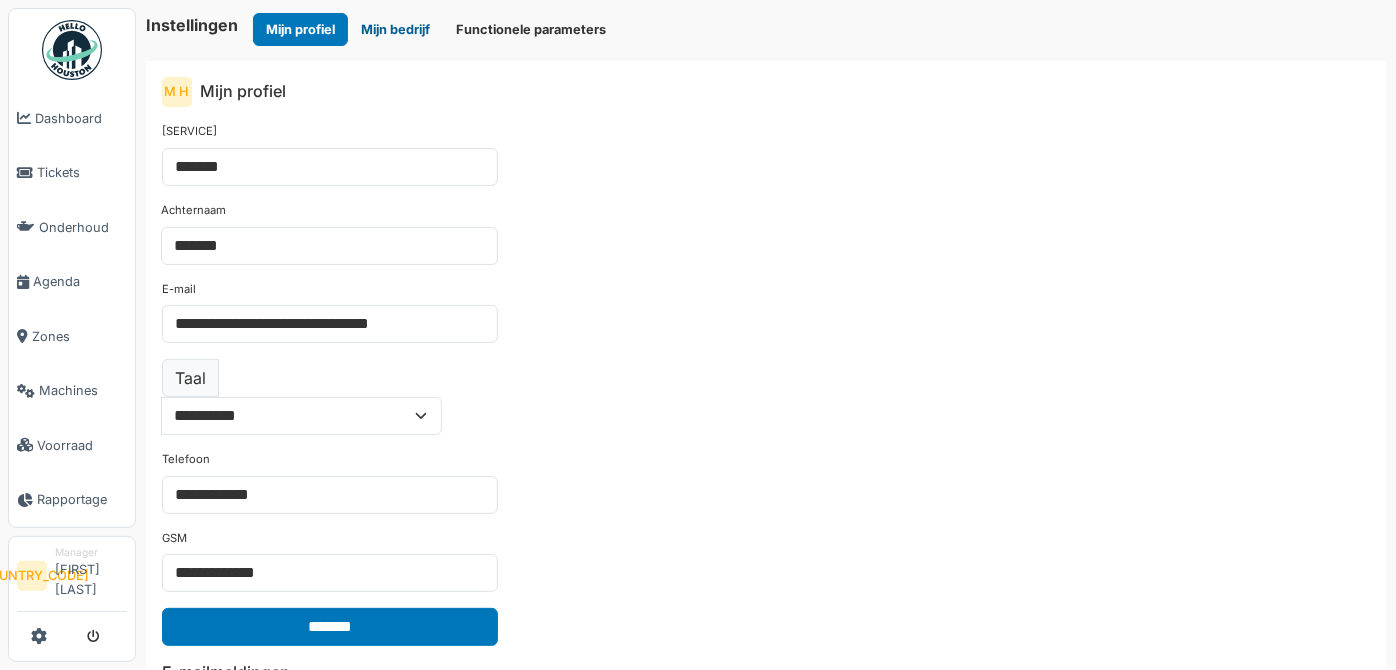 click on "Mijn bedrijf" at bounding box center (395, 29) 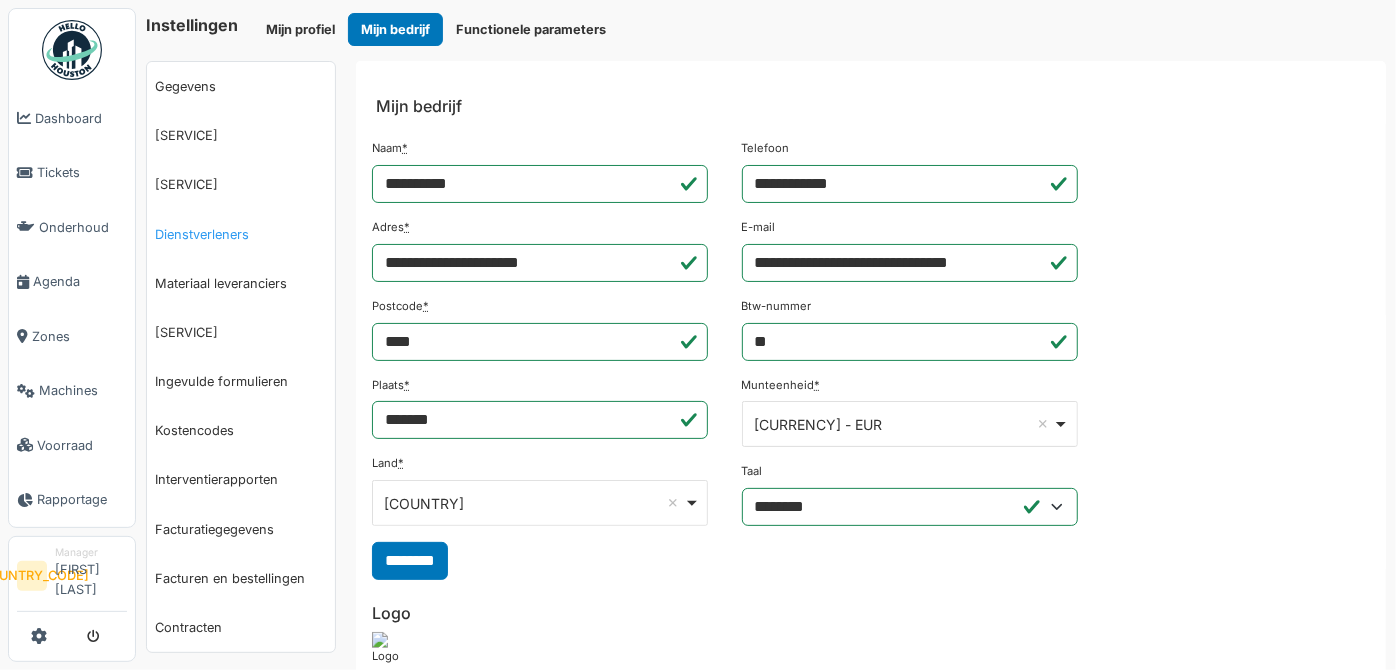 click on "Dienstverleners" at bounding box center [241, 234] 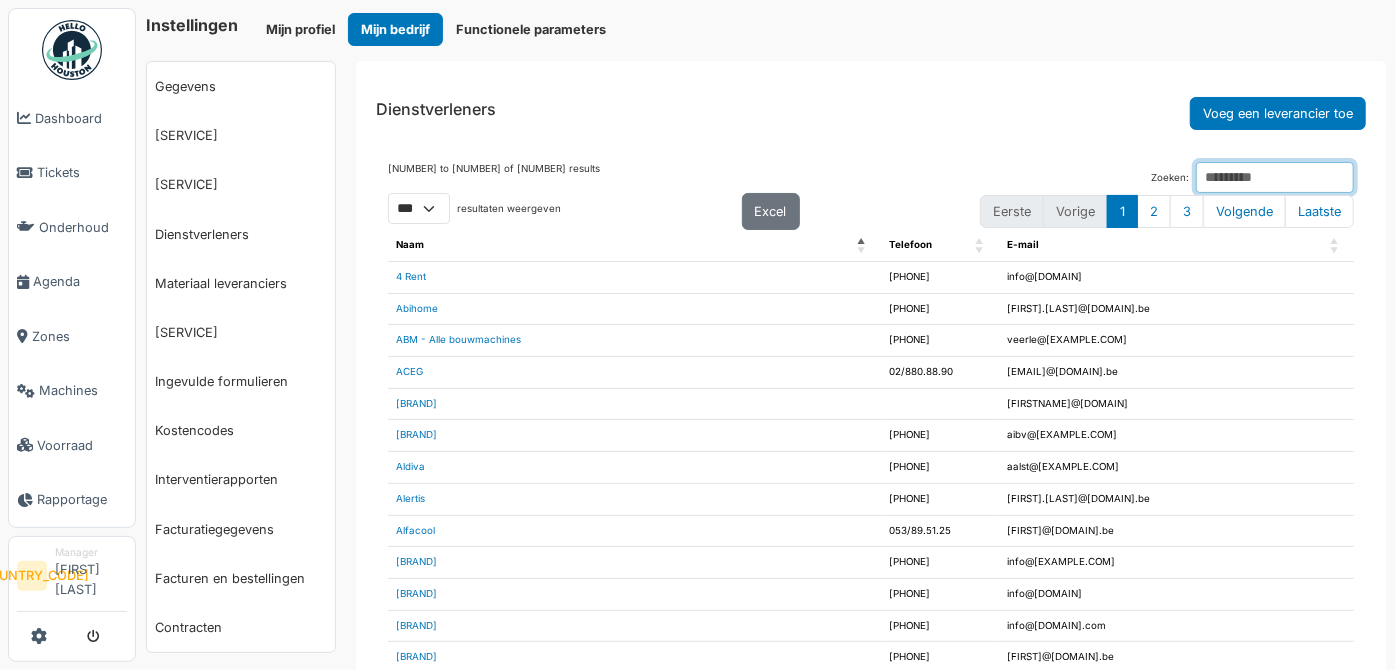 click on "Zoeken:" at bounding box center (1275, 177) 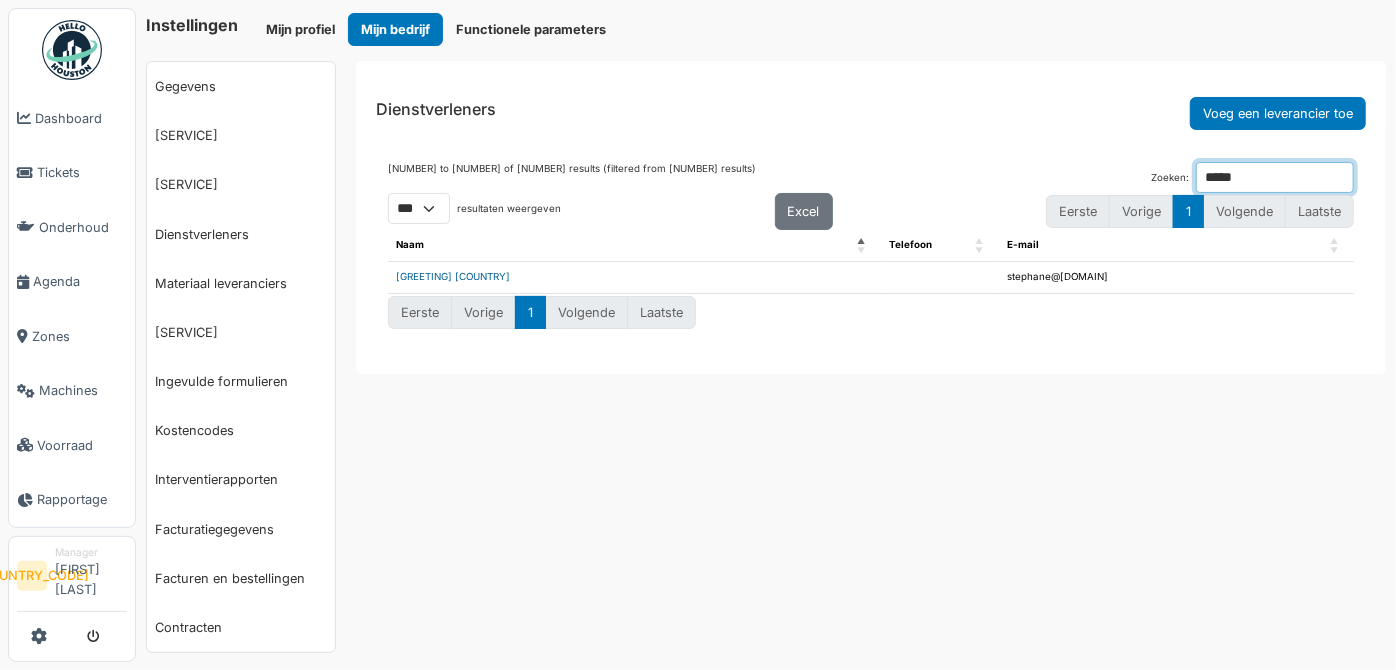 type on "*****" 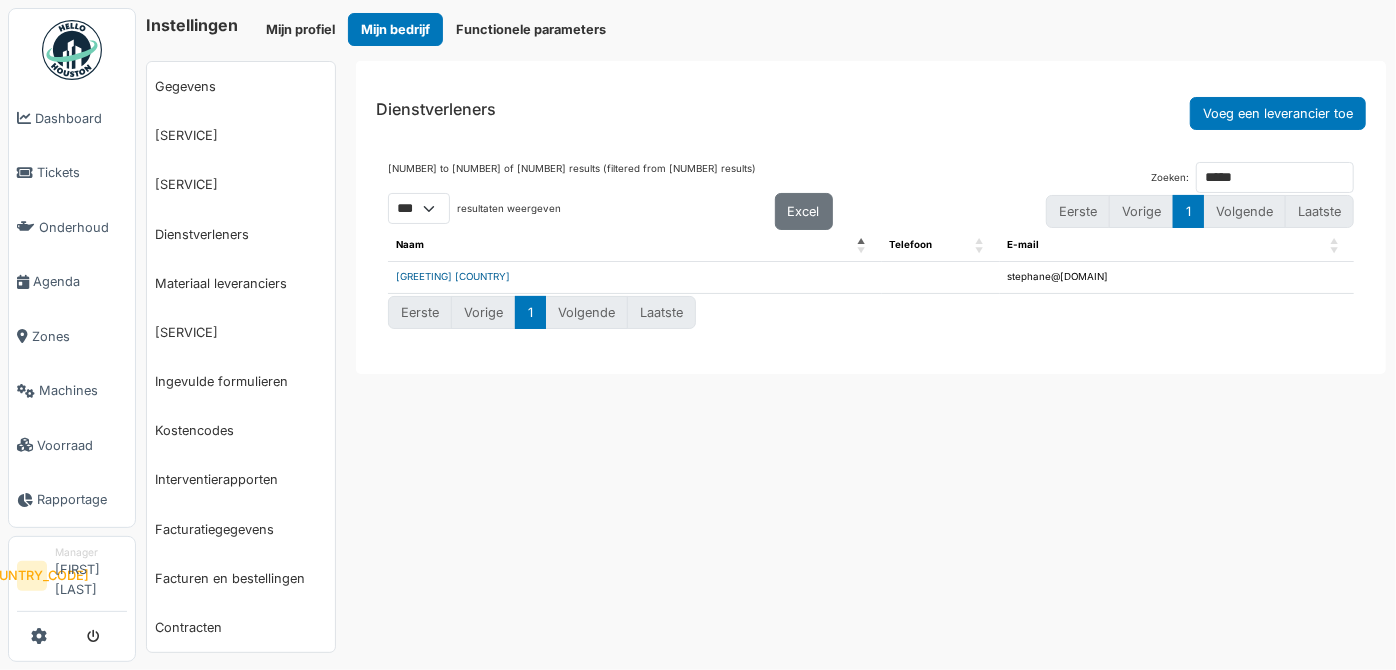 click on "Hello Houston" at bounding box center [453, 276] 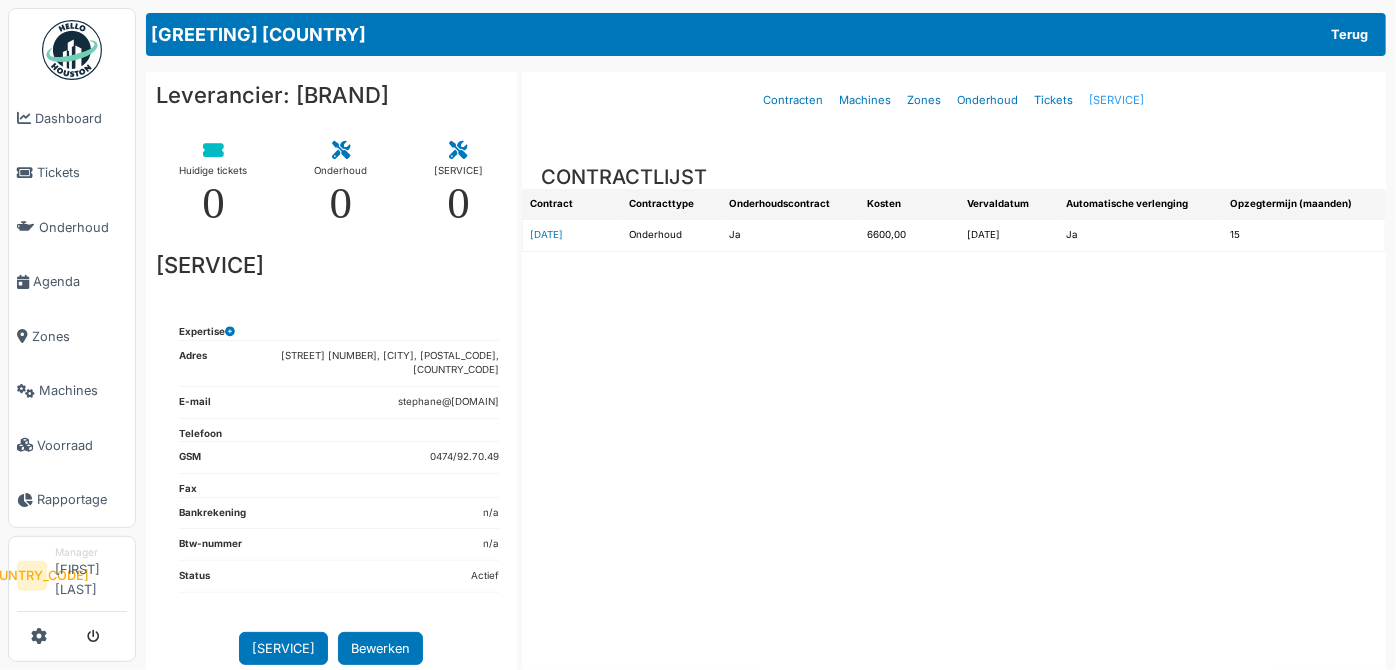 click on "Contacten" at bounding box center (1117, 100) 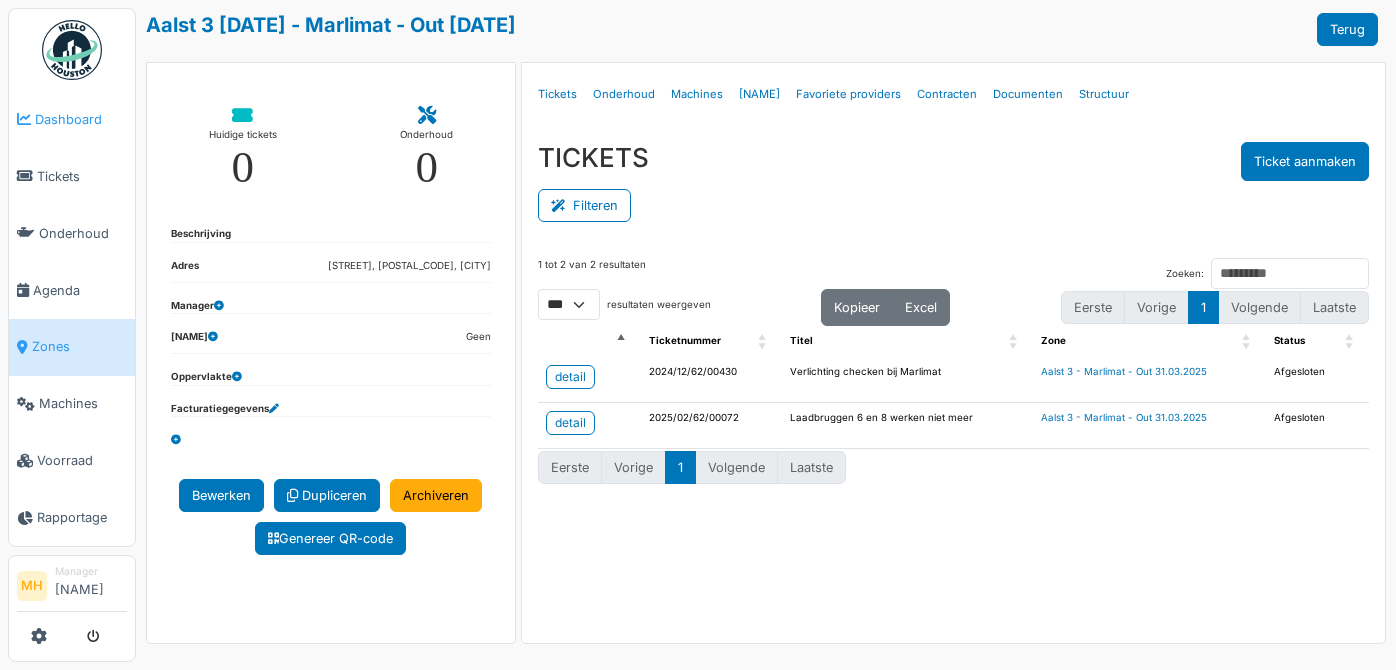 scroll, scrollTop: 0, scrollLeft: 0, axis: both 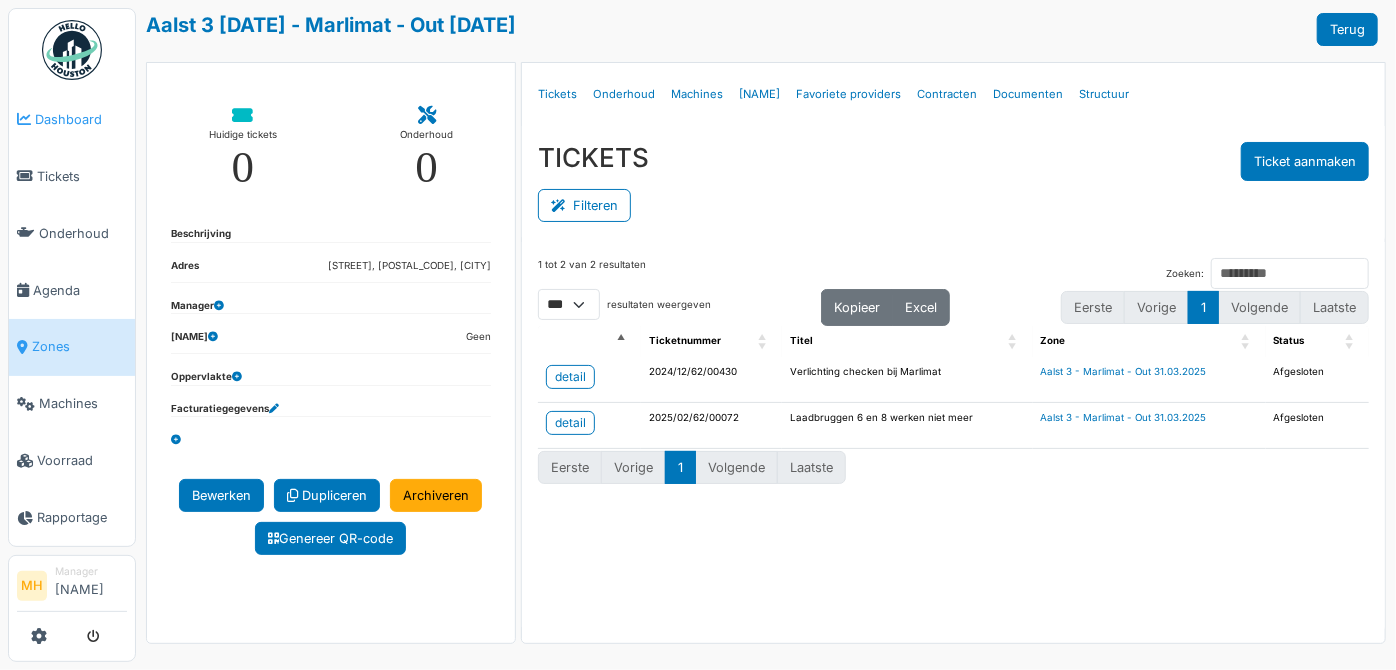 click on "Dashboard" at bounding box center (81, 119) 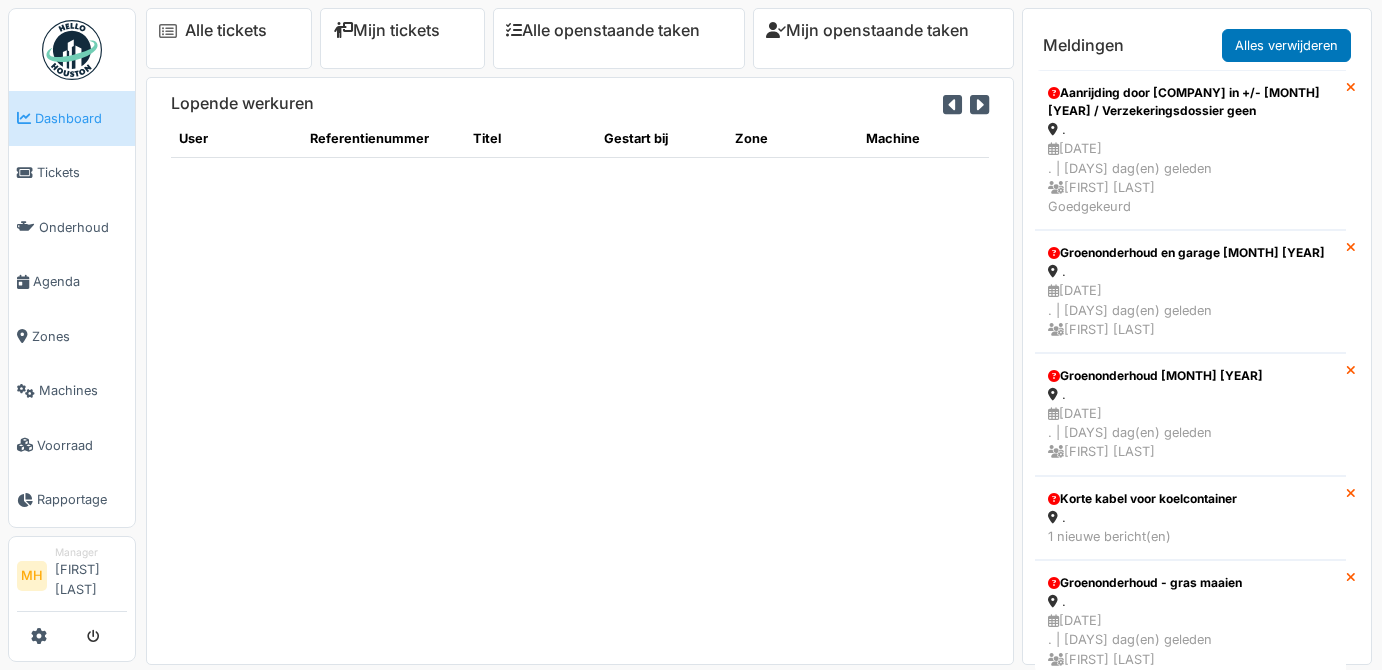 scroll, scrollTop: 0, scrollLeft: 0, axis: both 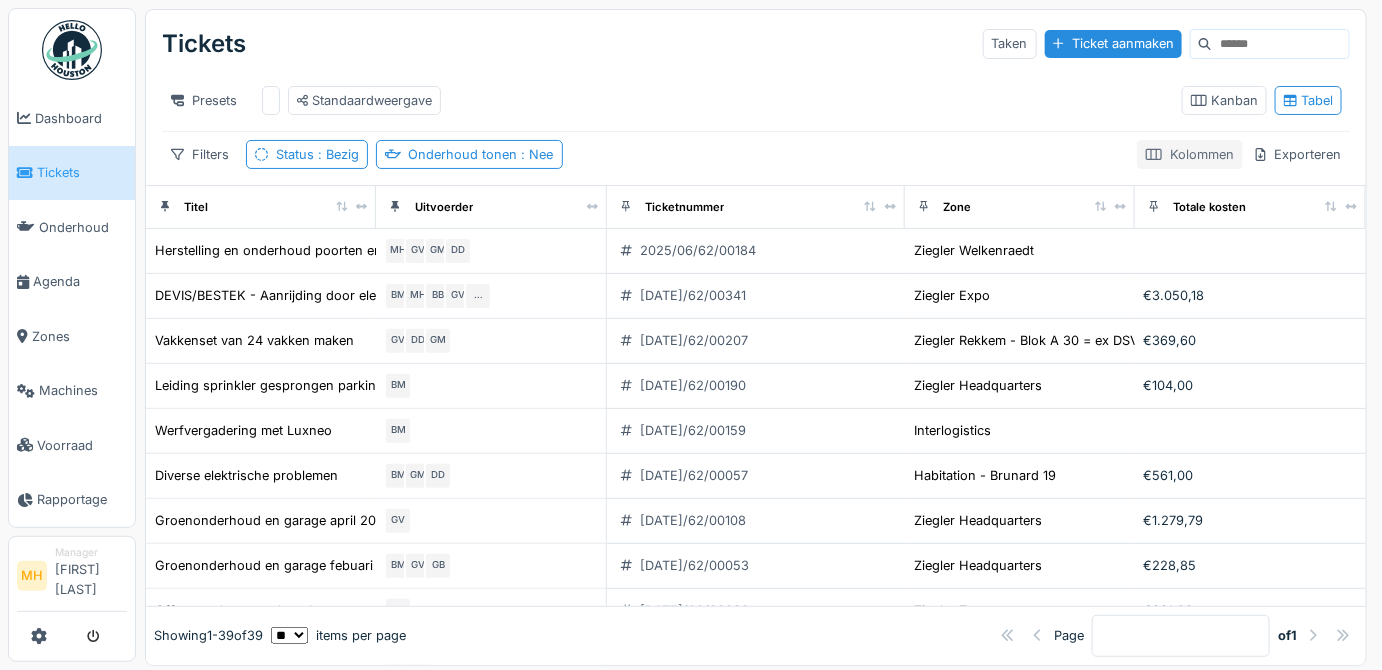 click on "Kolommen" at bounding box center (1190, 154) 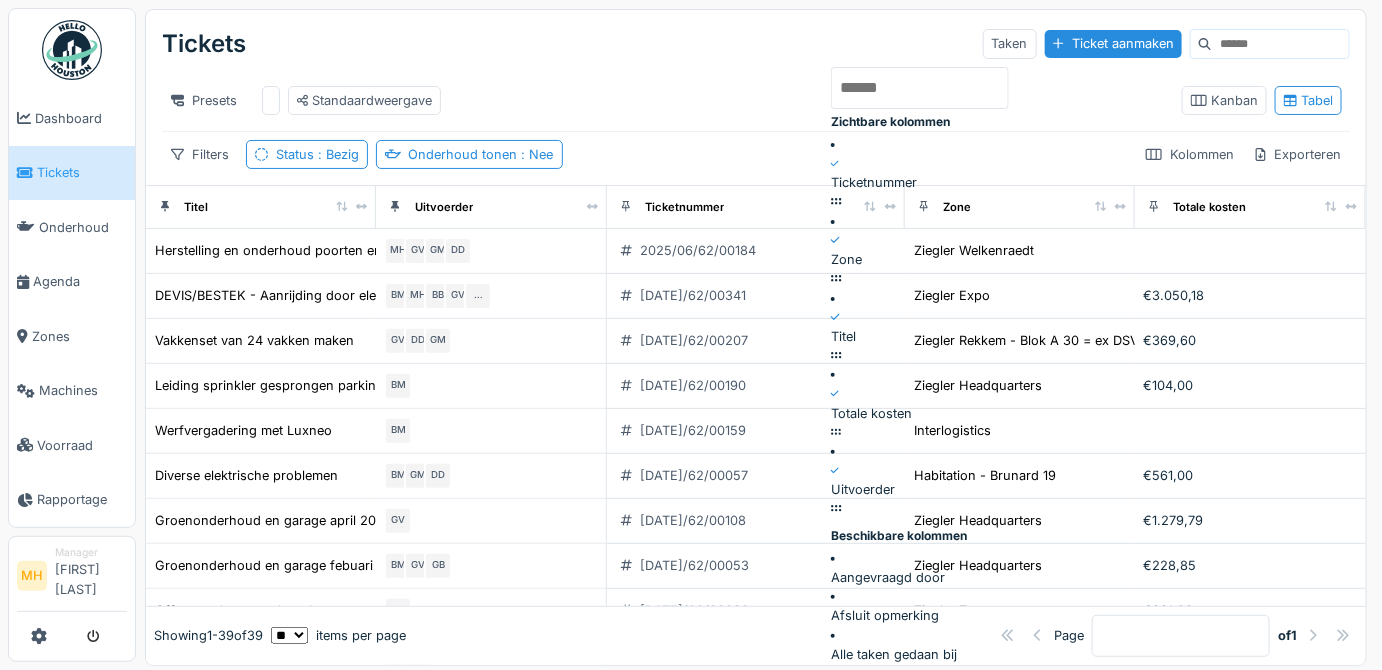 click at bounding box center (835, 164) 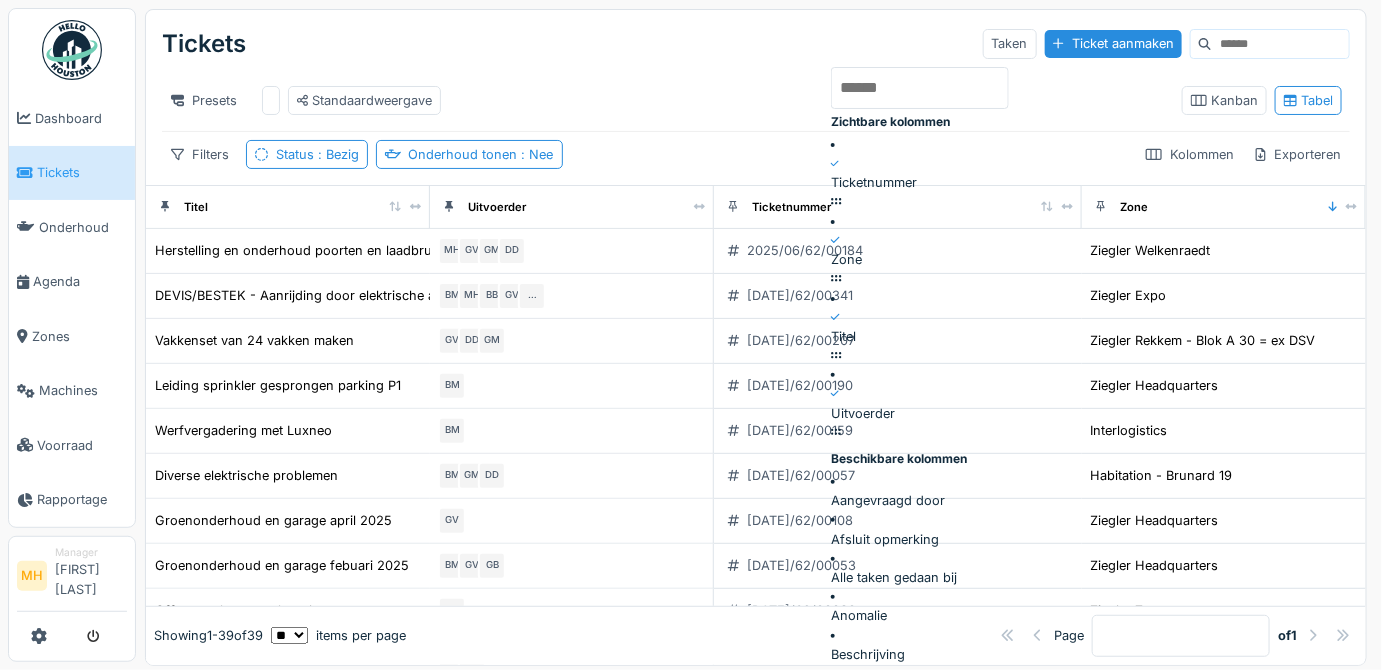 click on "Presets     Standaardweergave" at bounding box center [204, 44] 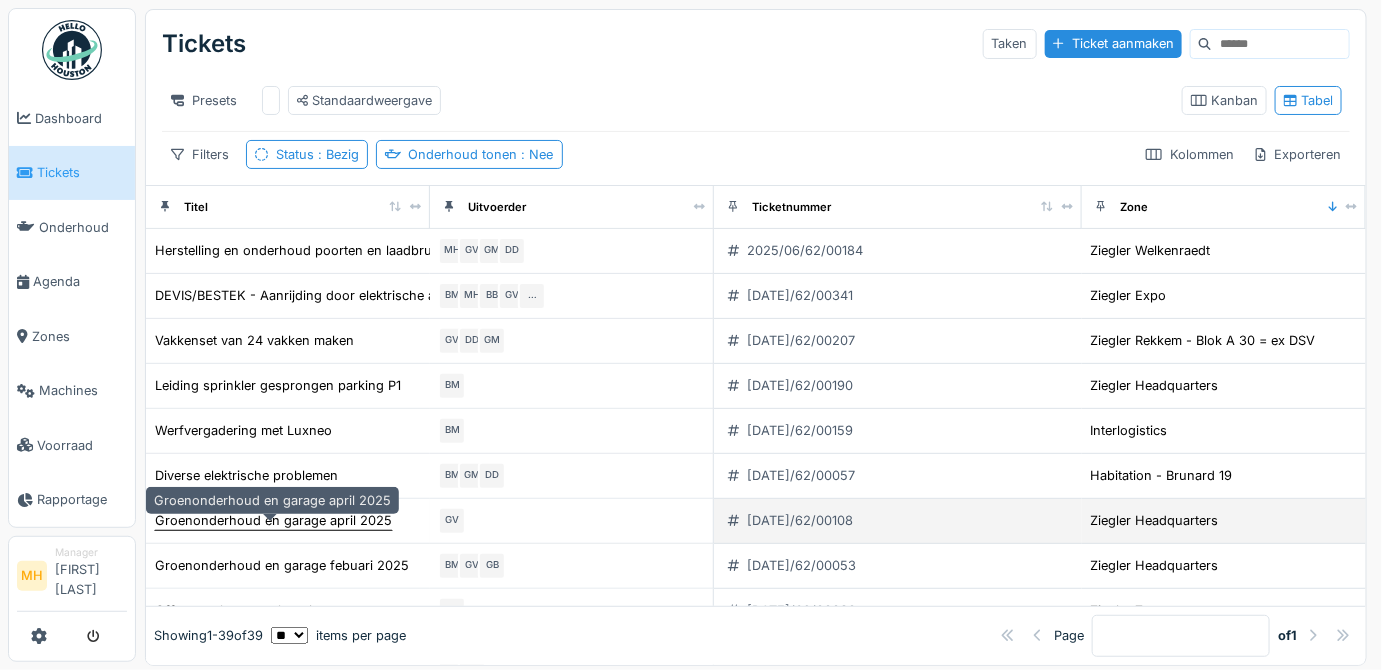 click on "Groenonderhoud en garage [MONTH] [YEAR]" at bounding box center [273, 520] 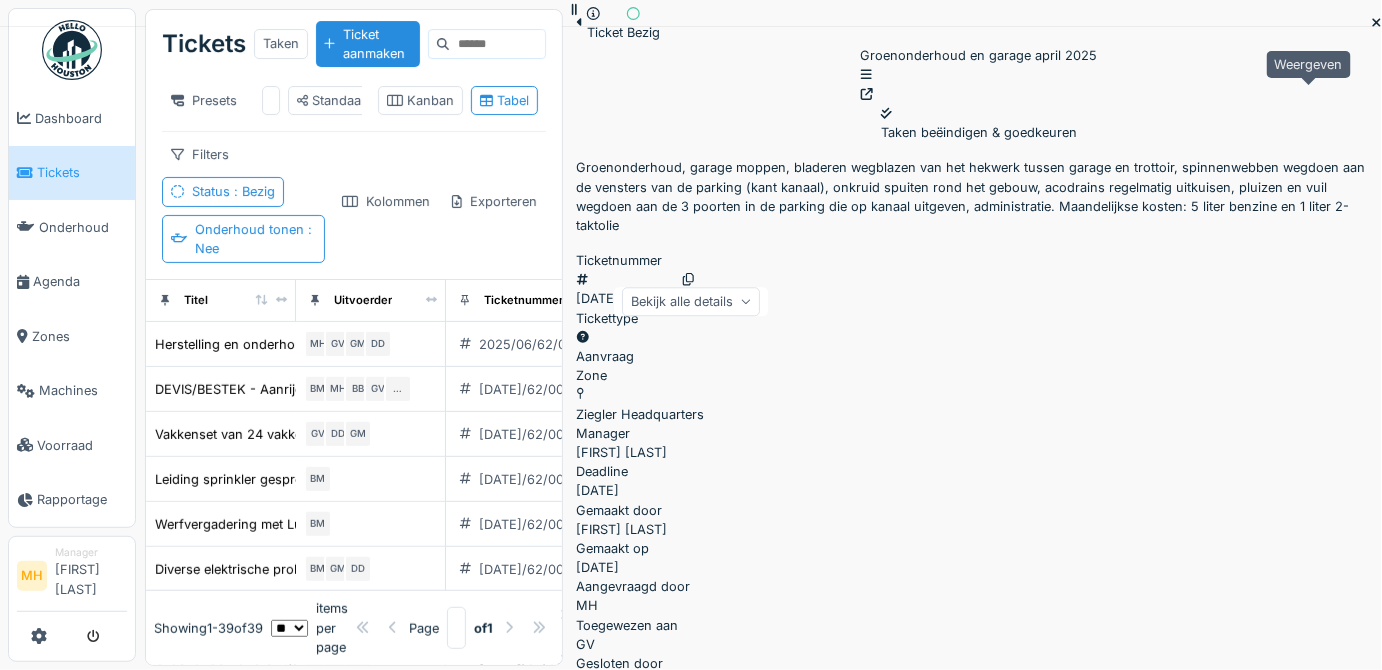 click at bounding box center (867, 94) 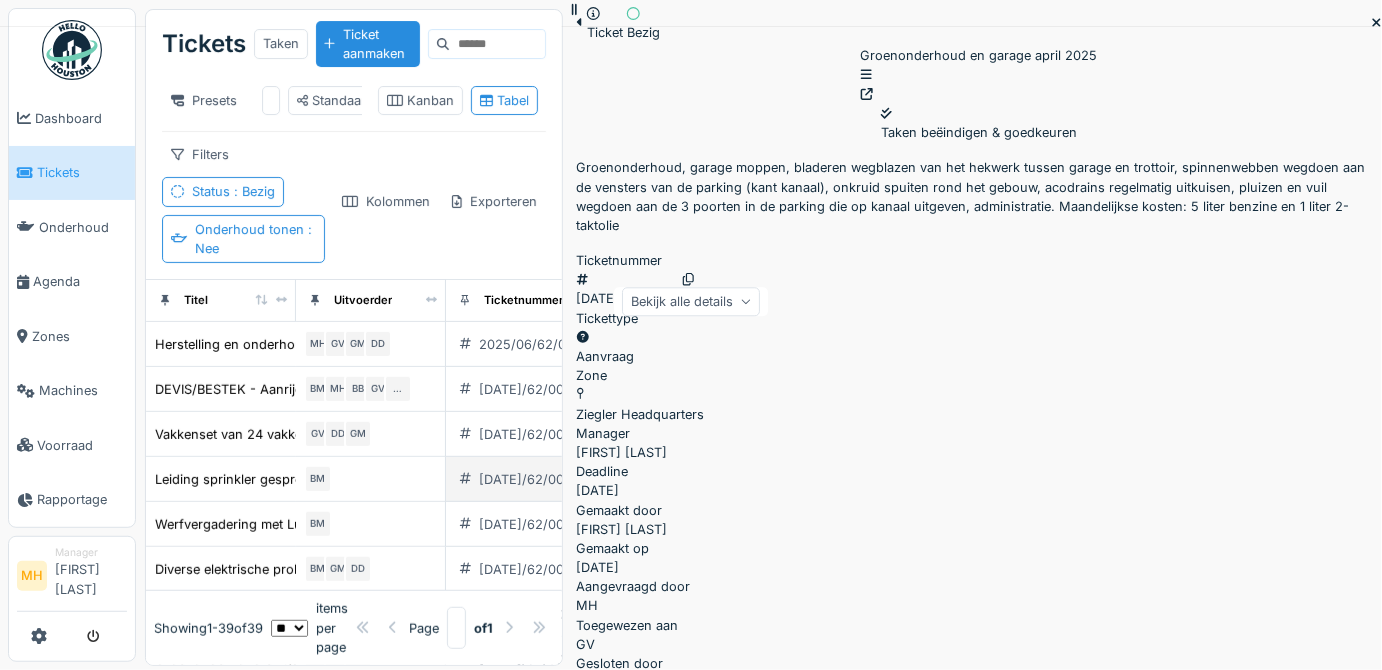 scroll, scrollTop: 90, scrollLeft: 0, axis: vertical 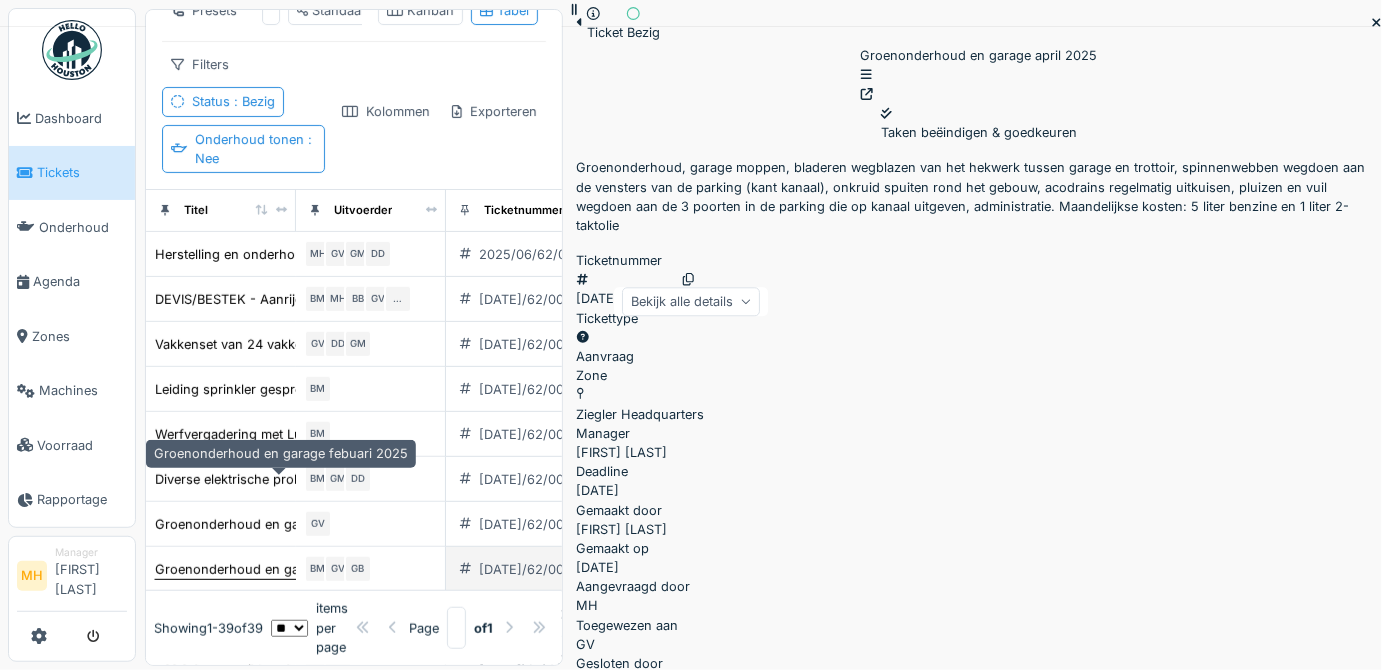 click on "Groenonderhoud en garage febuari 2025" at bounding box center [282, 569] 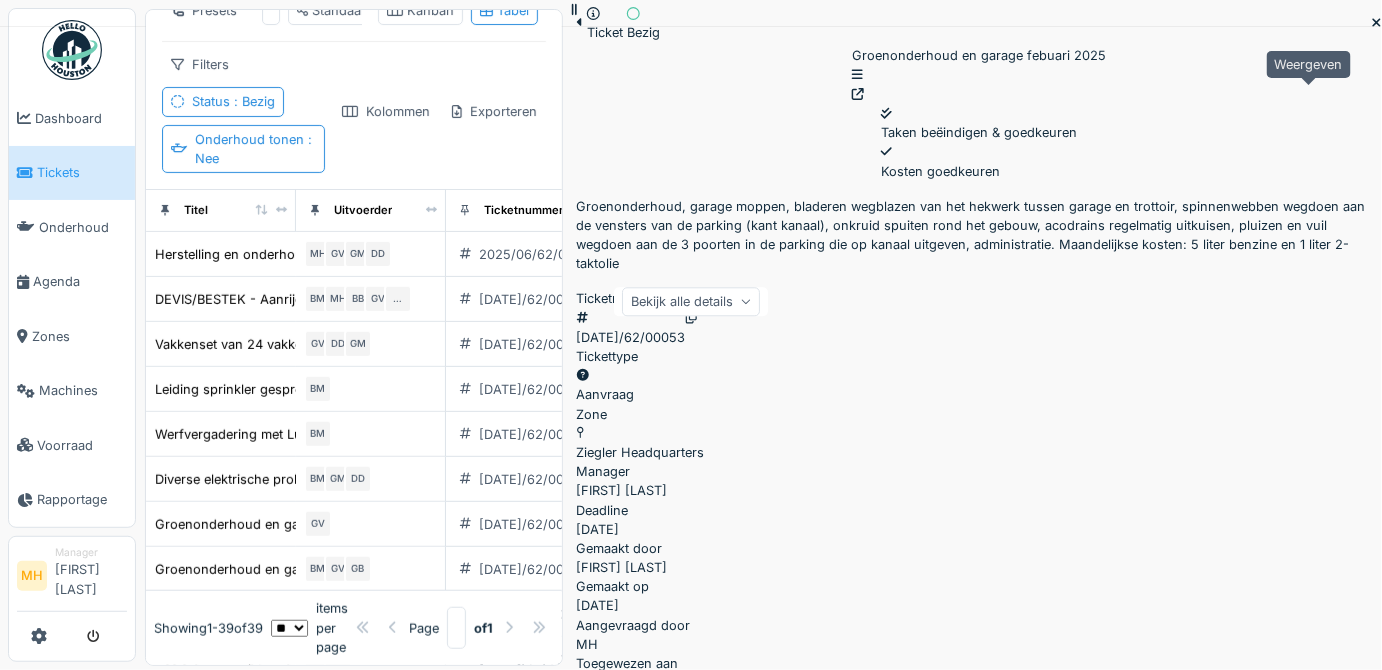 click at bounding box center (858, 94) 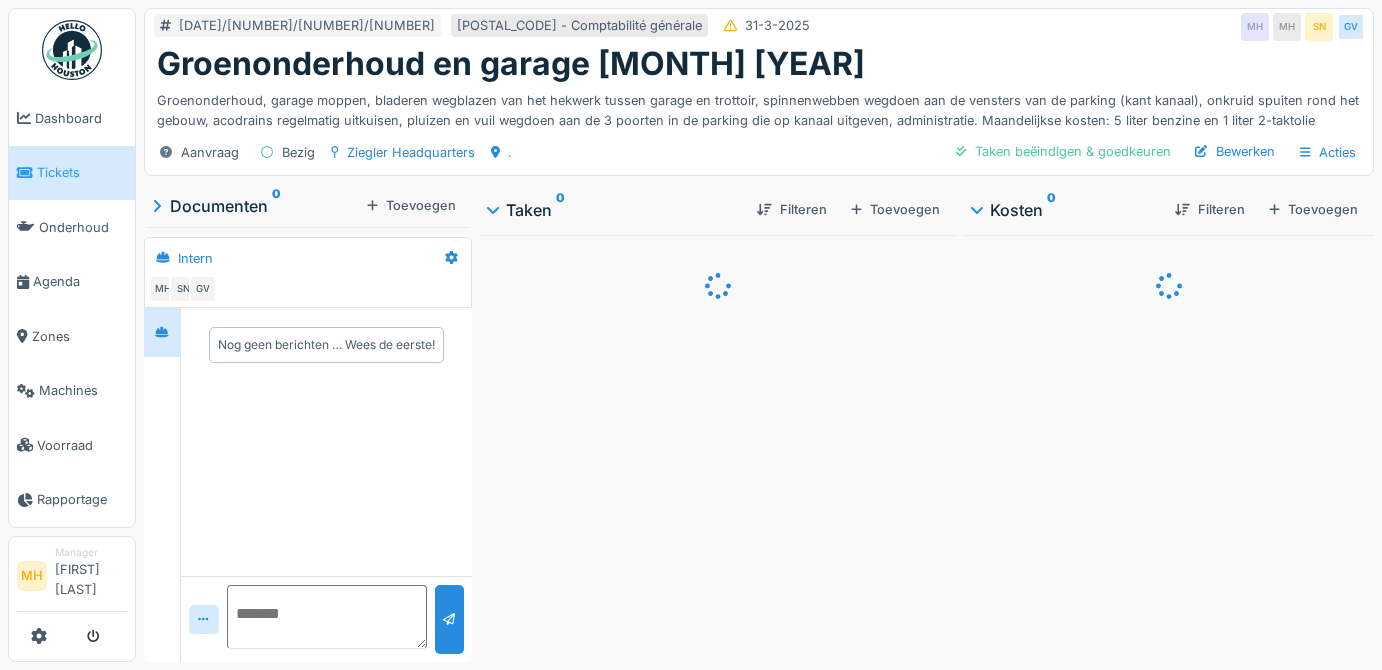 scroll, scrollTop: 0, scrollLeft: 0, axis: both 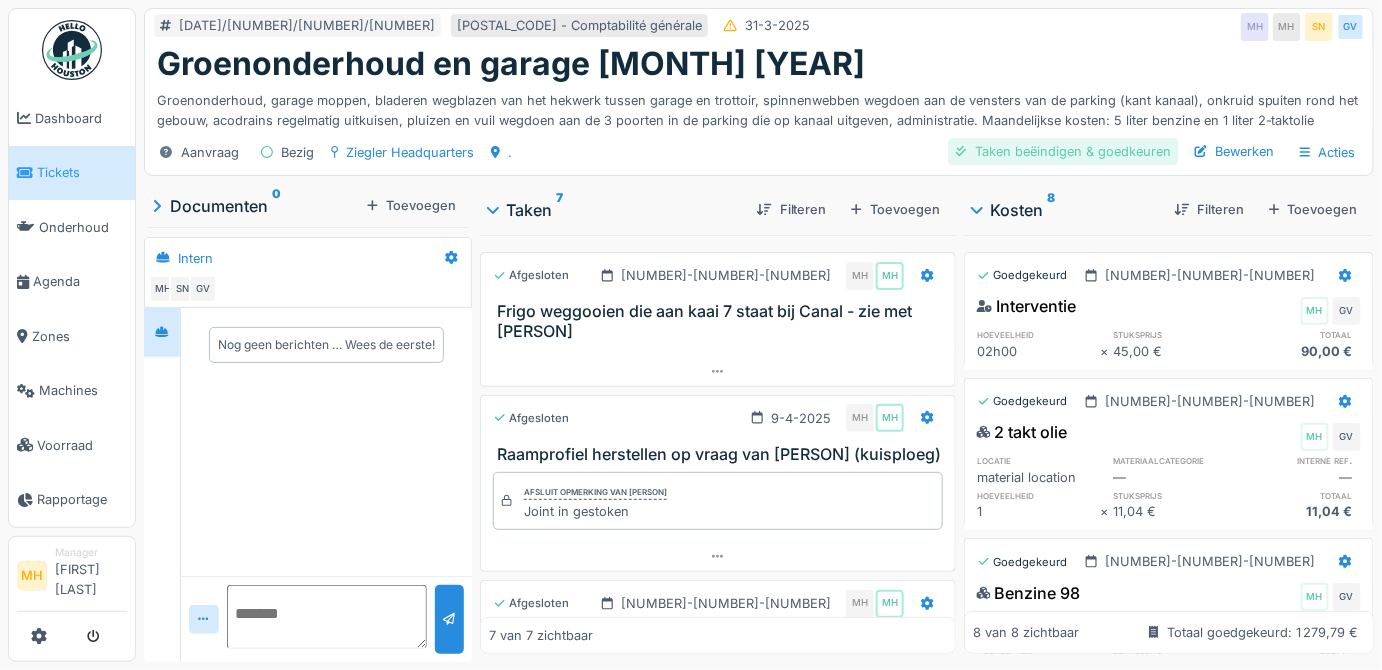 click on "Taken beëindigen & goedkeuren" at bounding box center (1063, 151) 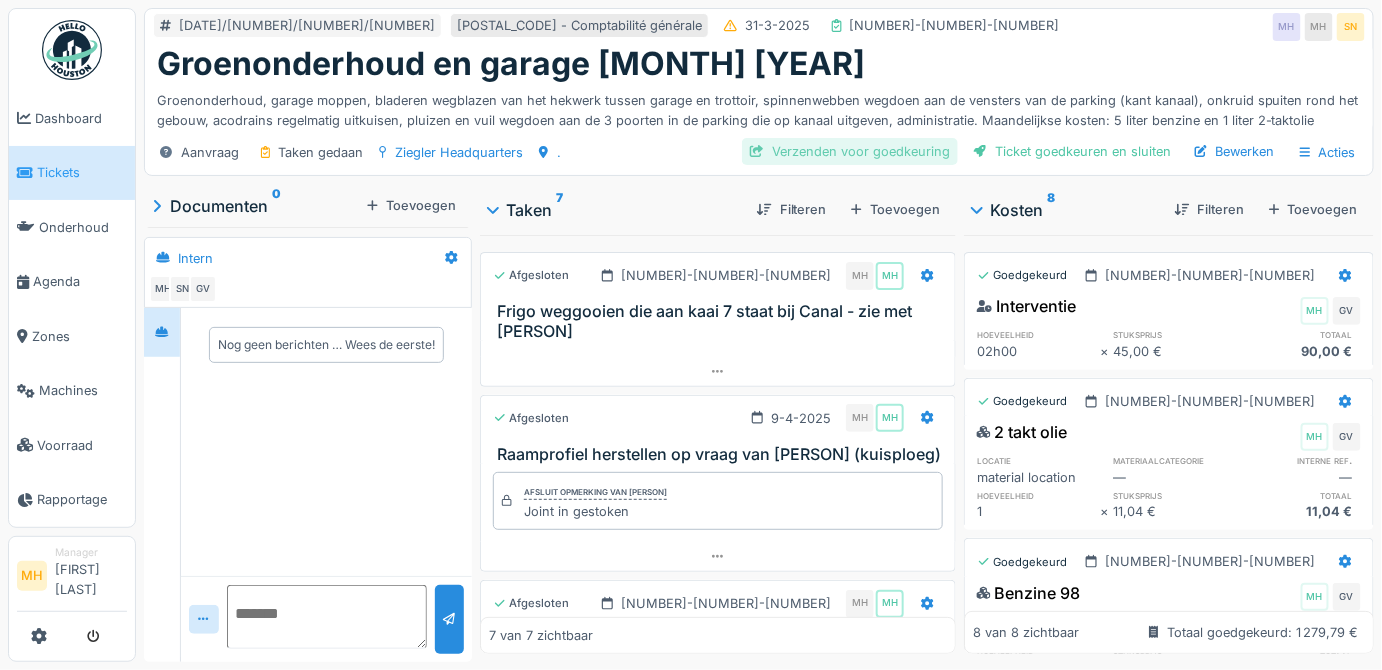 click on "Verzenden voor goedkeuring" at bounding box center (850, 151) 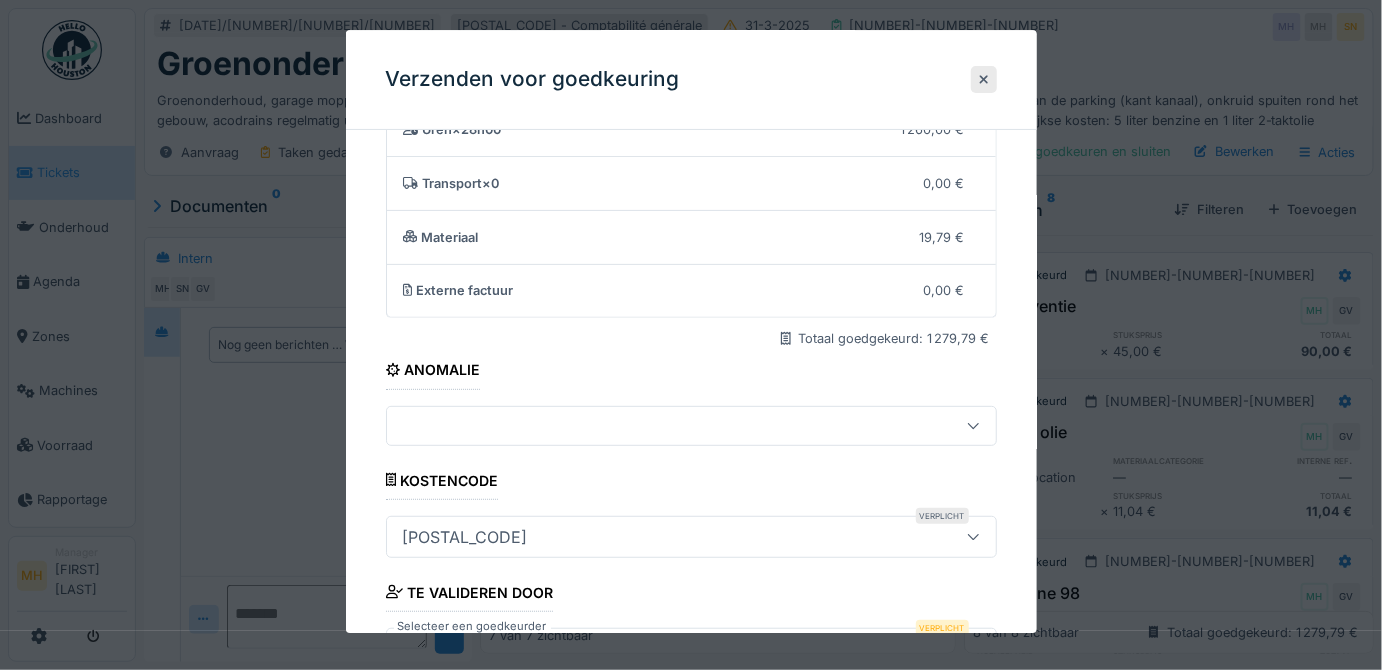 scroll, scrollTop: 234, scrollLeft: 0, axis: vertical 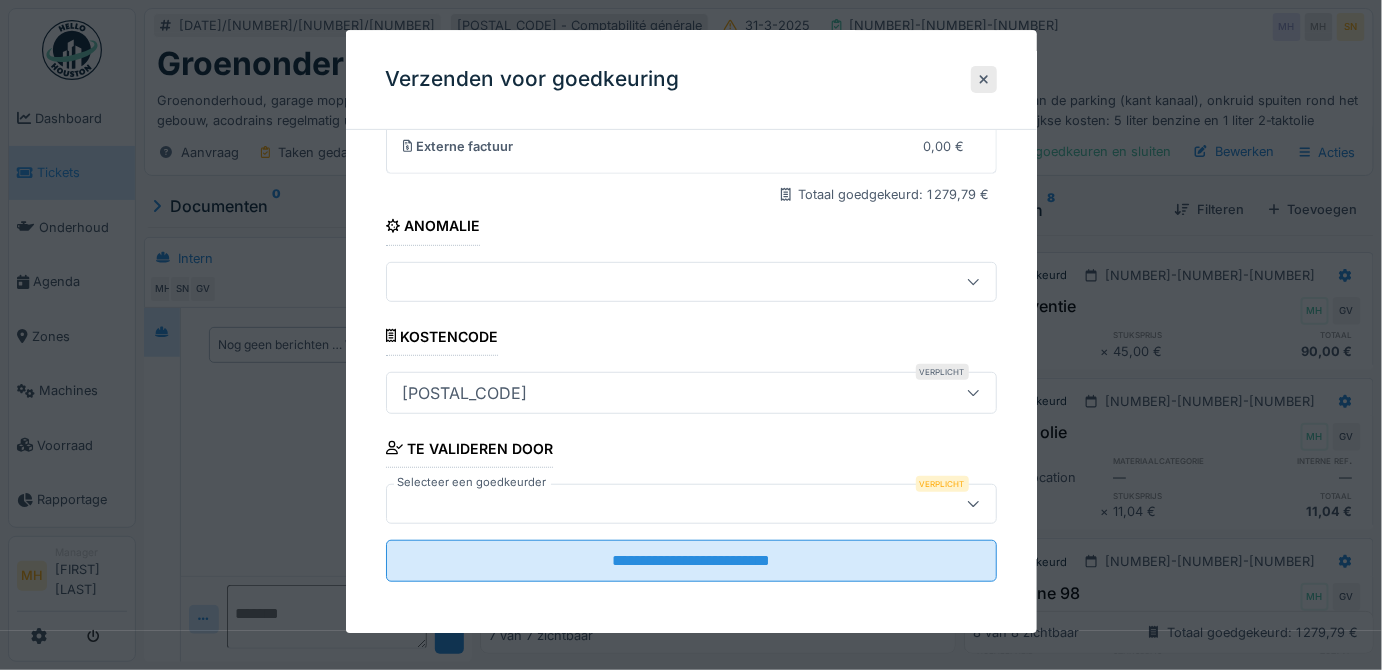 click at bounding box center (661, 504) 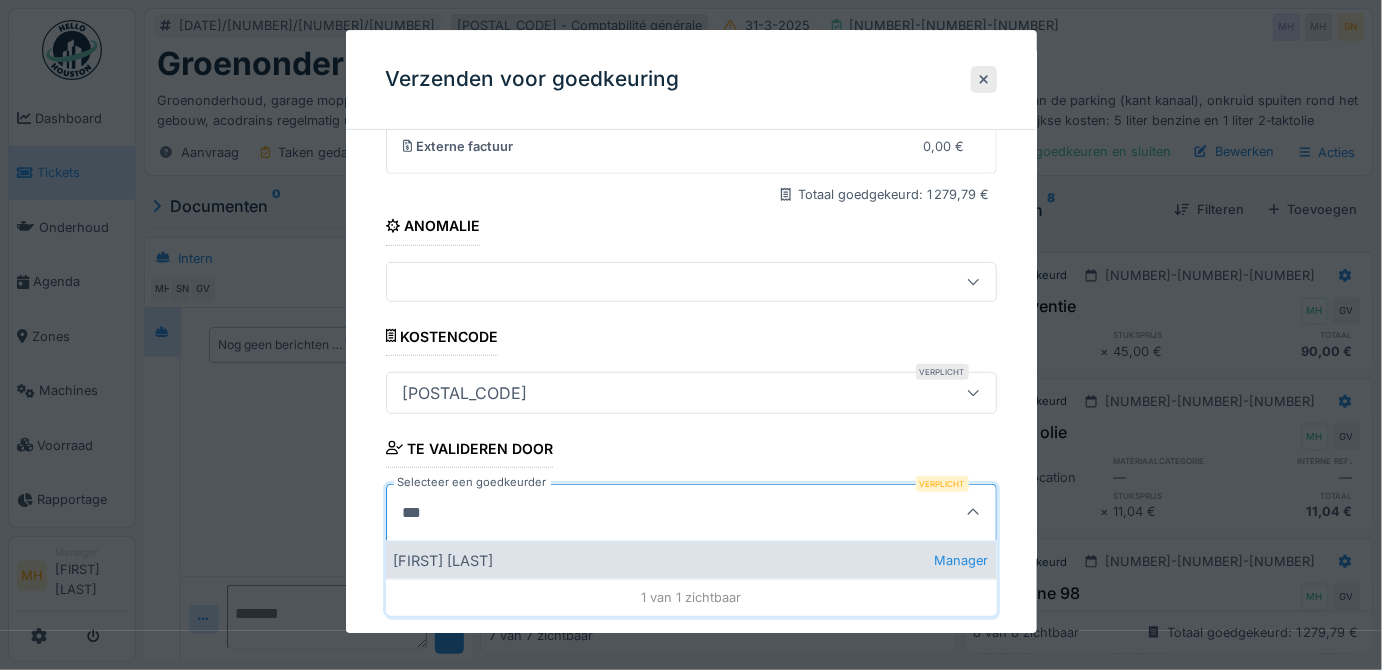 type on "***" 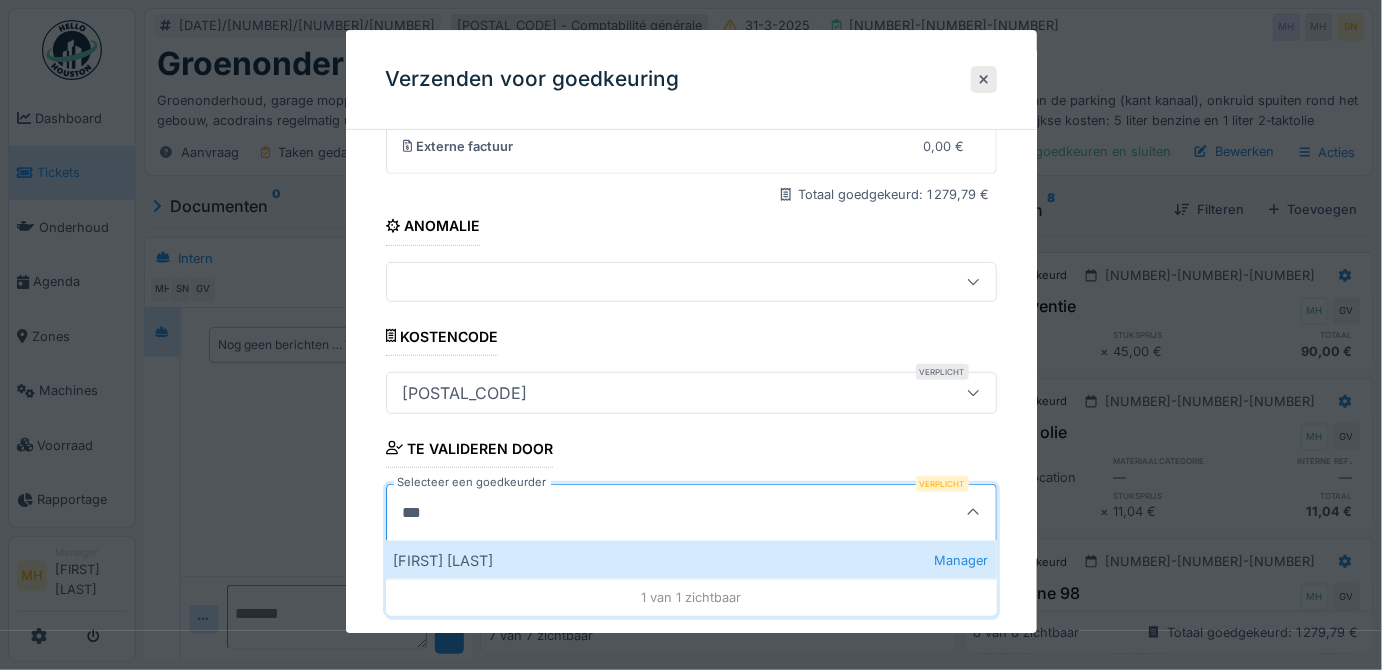 click on "[FIRST] [LAST]   Manager" at bounding box center [691, 560] 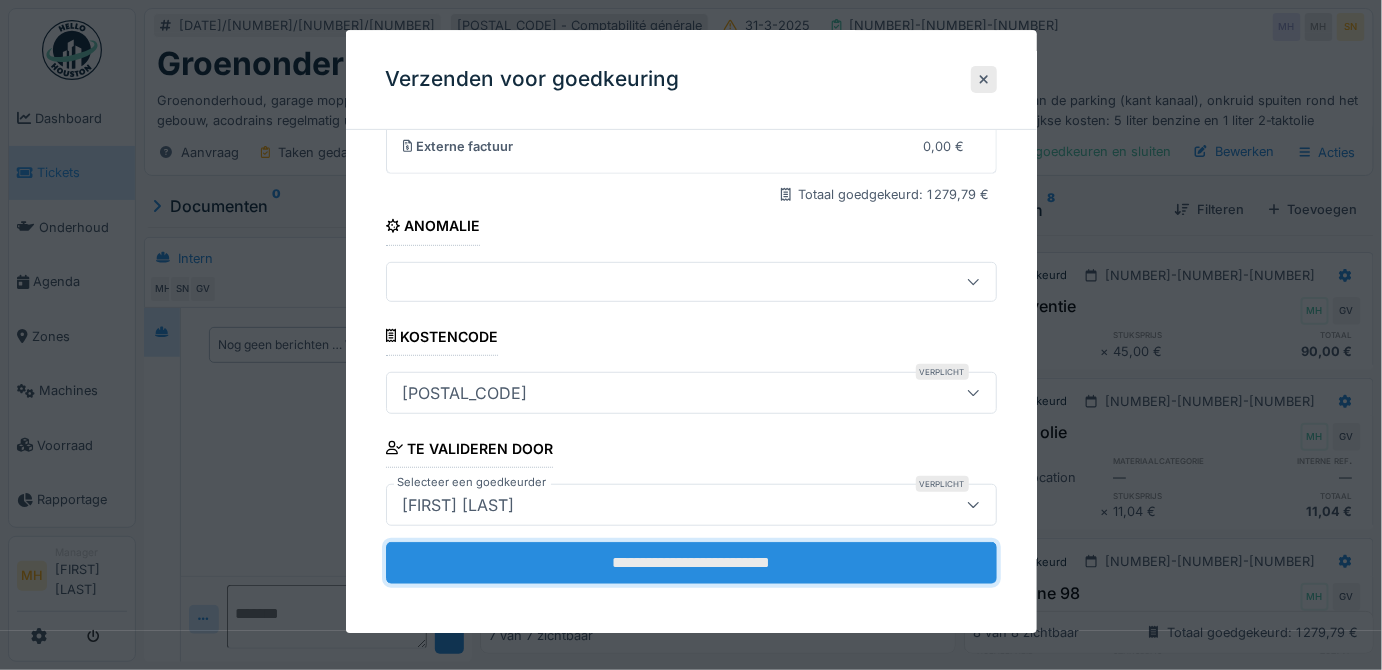 click on "**********" at bounding box center [691, 563] 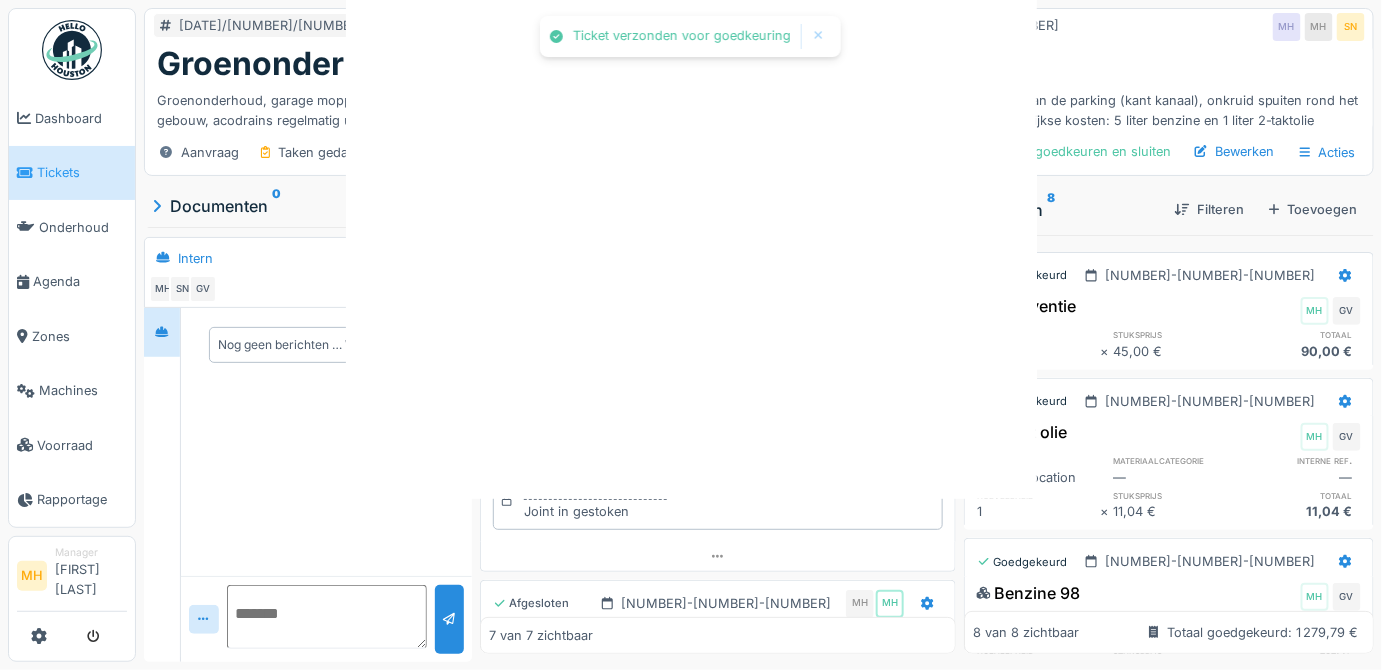 scroll, scrollTop: 0, scrollLeft: 0, axis: both 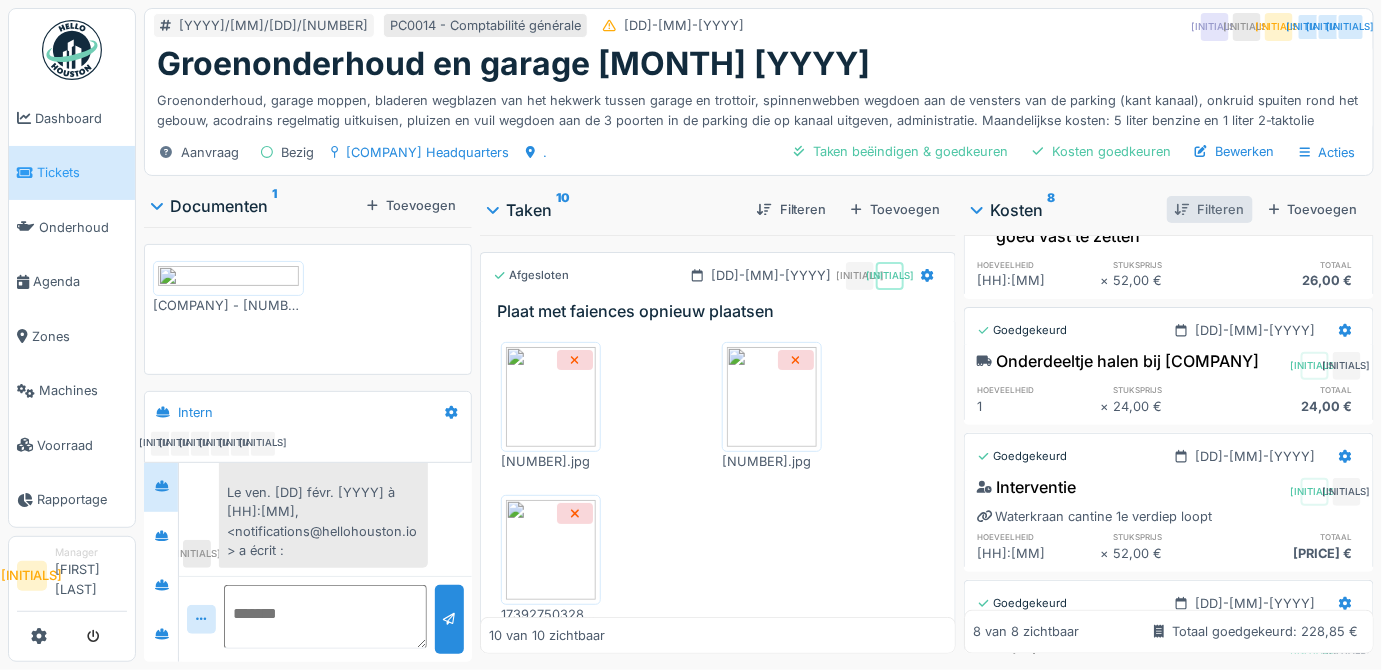 click on "Filteren" at bounding box center [1209, 209] 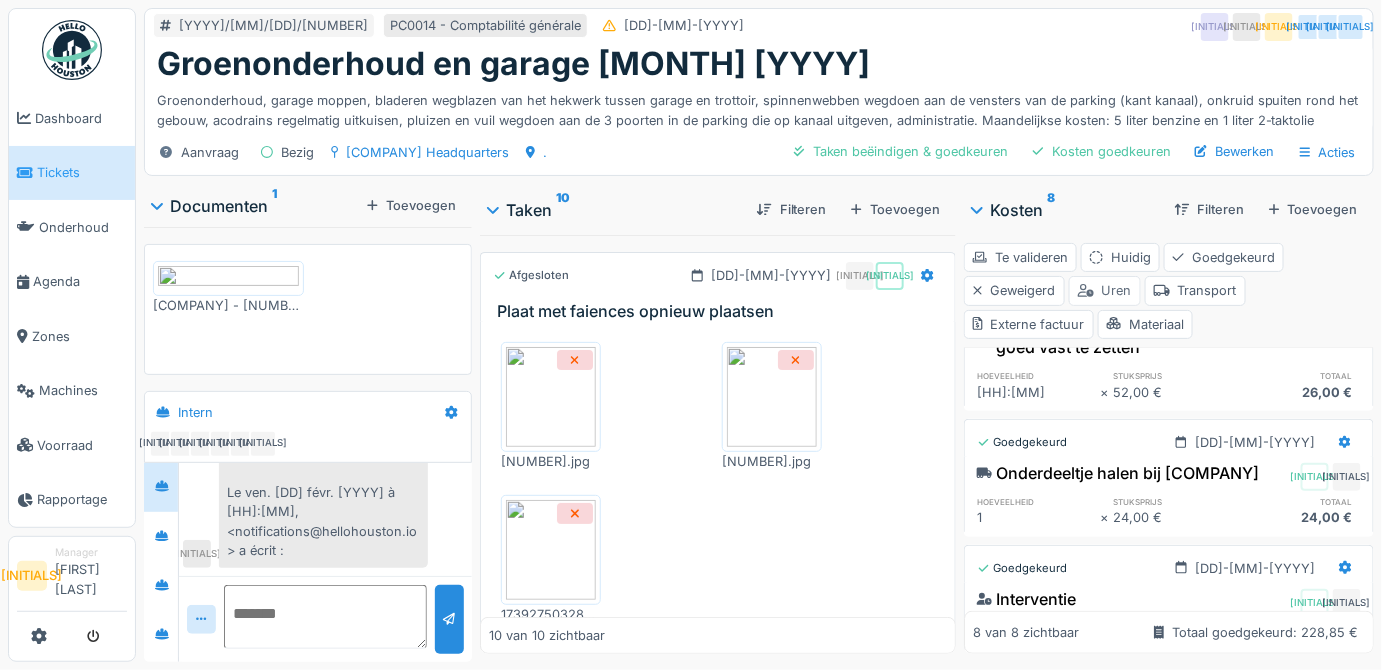 click on "Uren" at bounding box center (1105, 290) 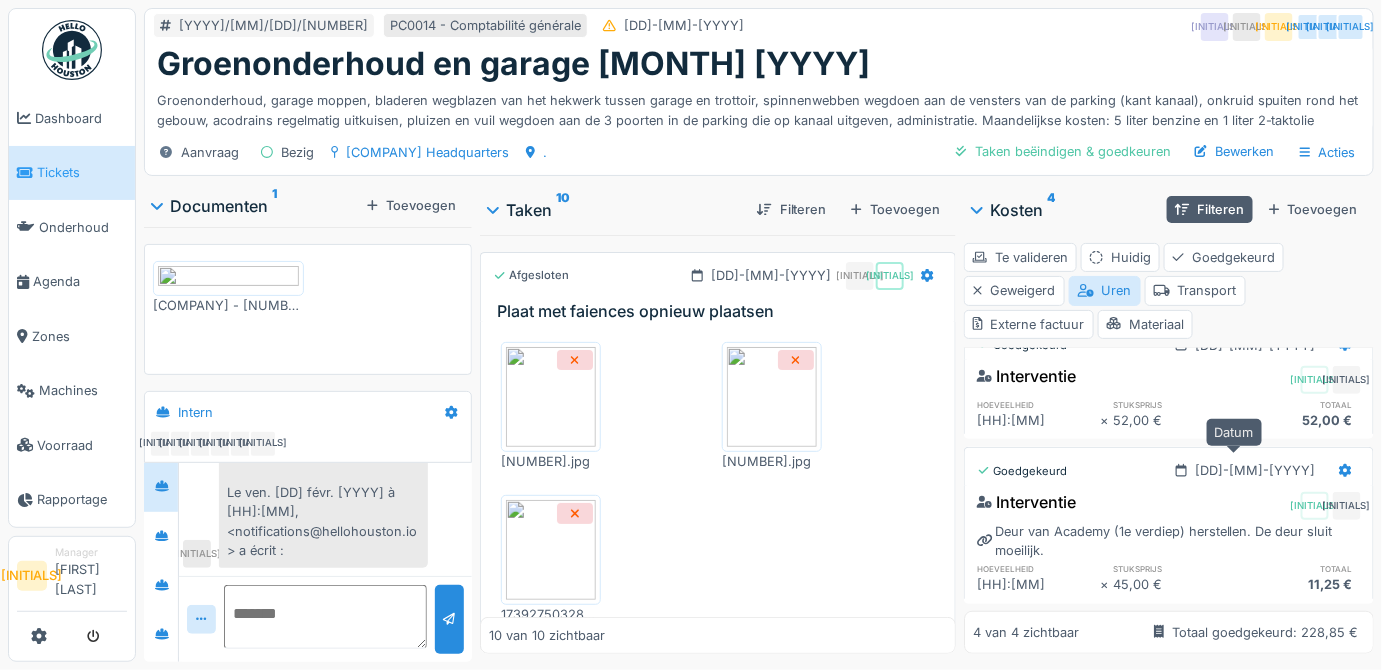 scroll, scrollTop: 384, scrollLeft: 0, axis: vertical 